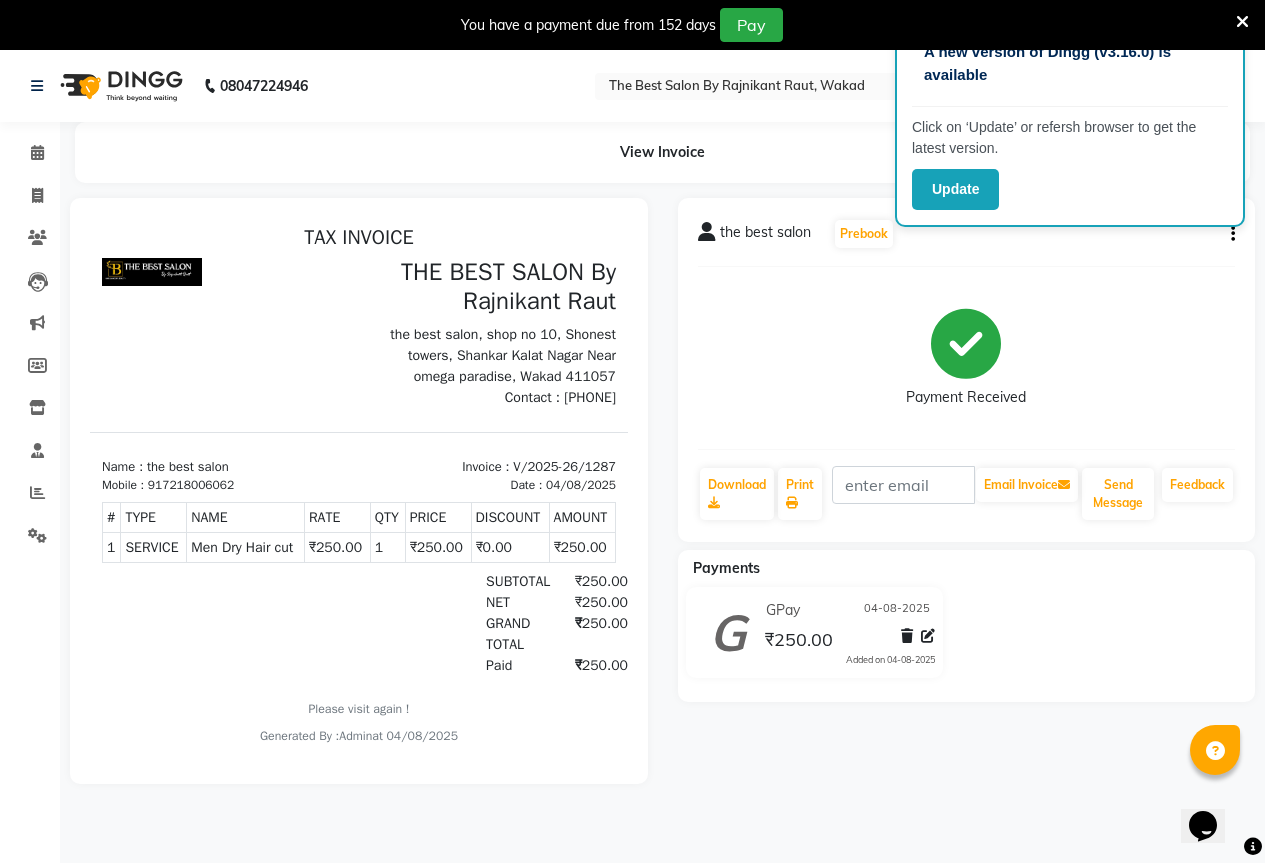 scroll, scrollTop: 0, scrollLeft: 0, axis: both 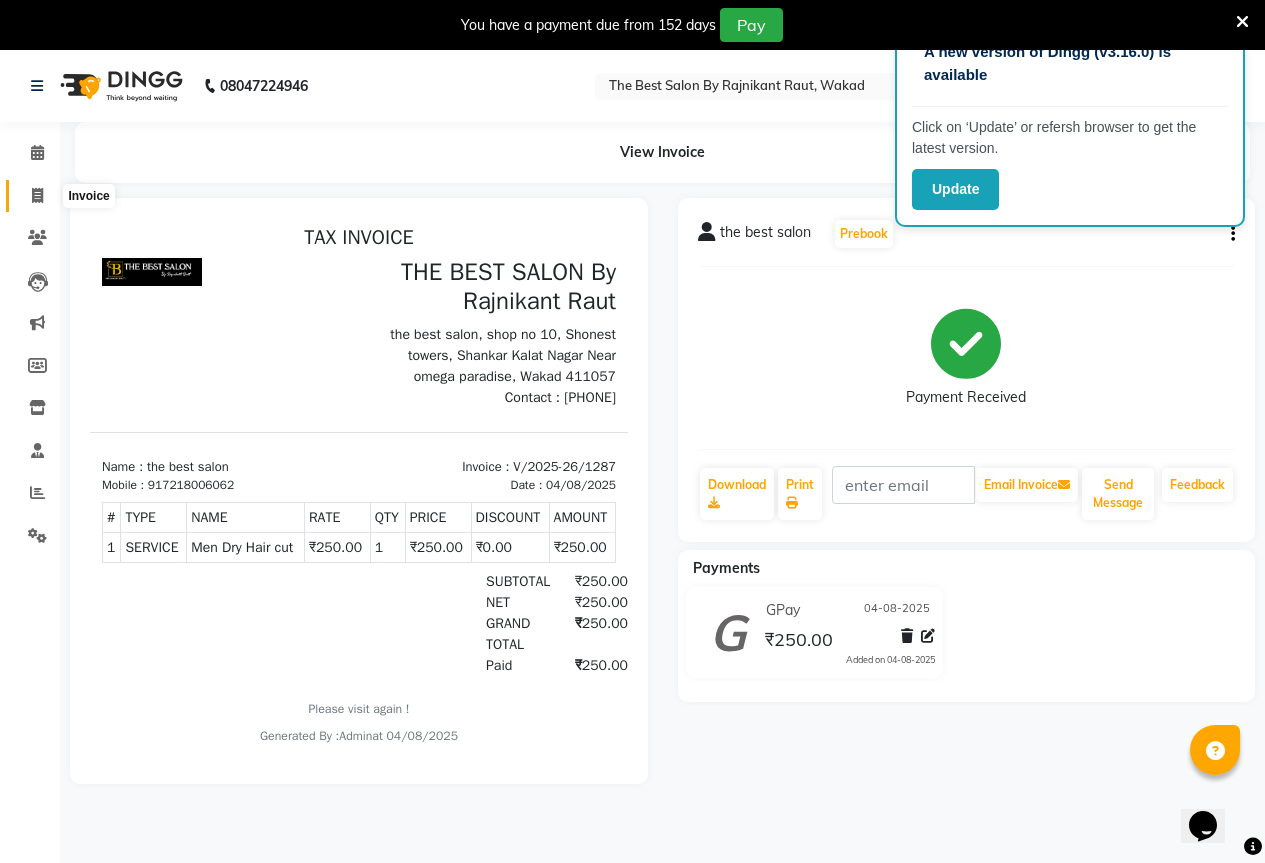 click 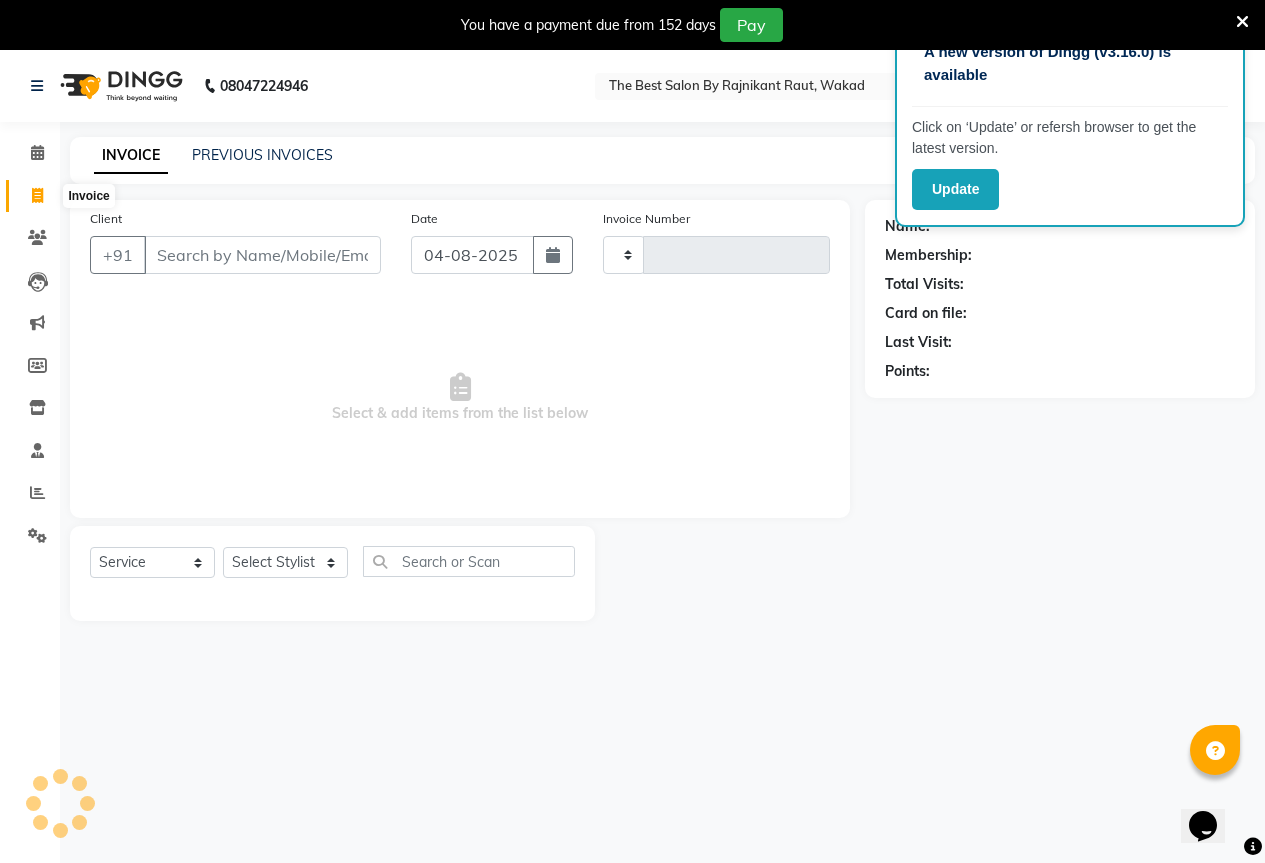 type on "1288" 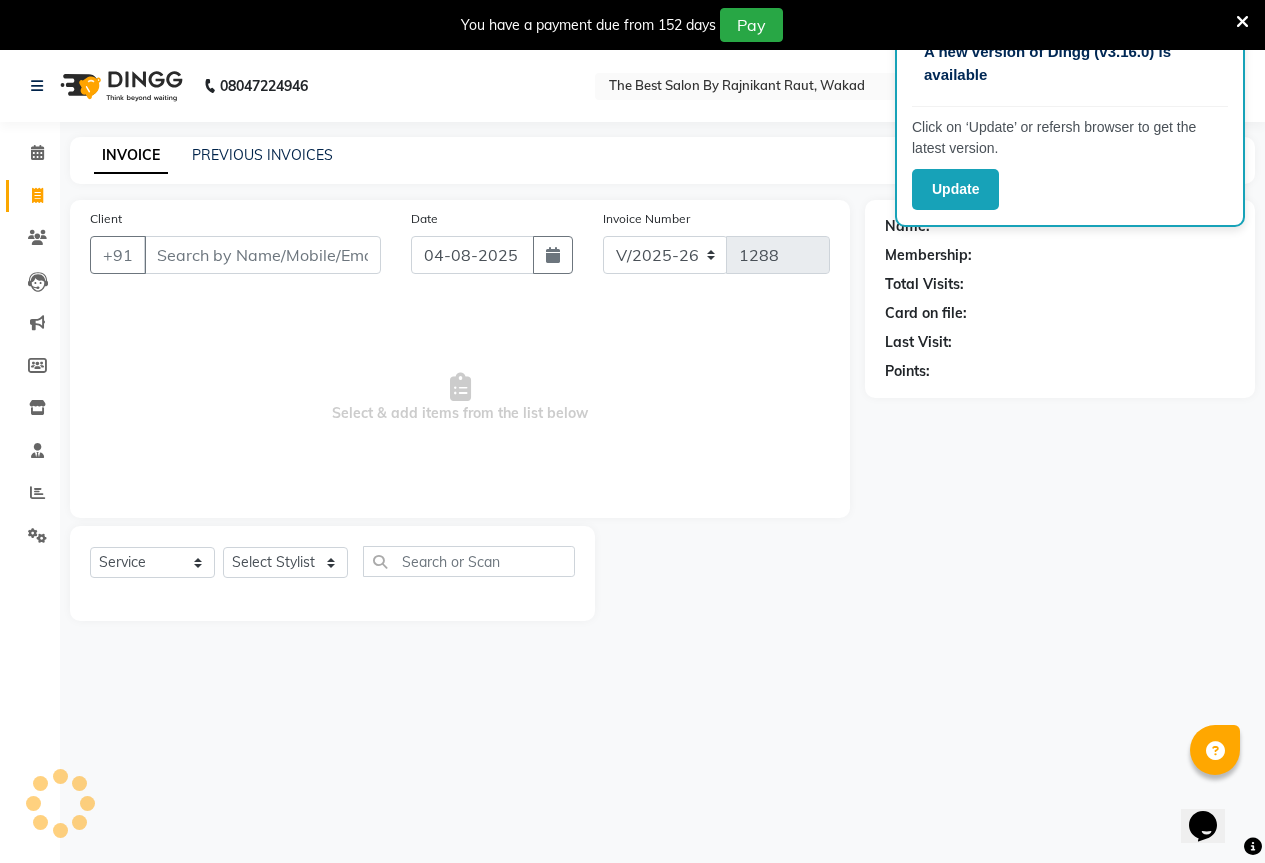 scroll, scrollTop: 50, scrollLeft: 0, axis: vertical 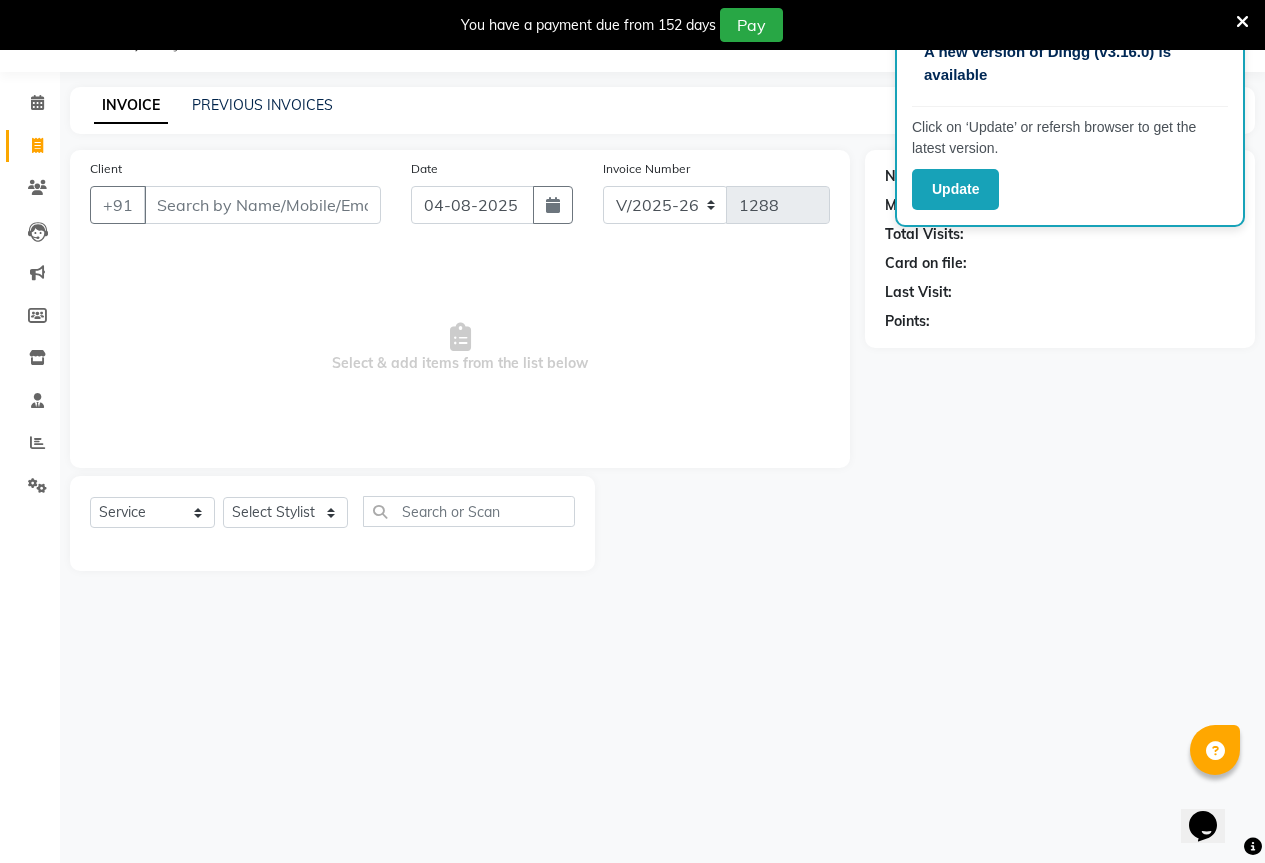 click on "Name: Membership: Total Visits: Card on file: Last Visit:  Points:" 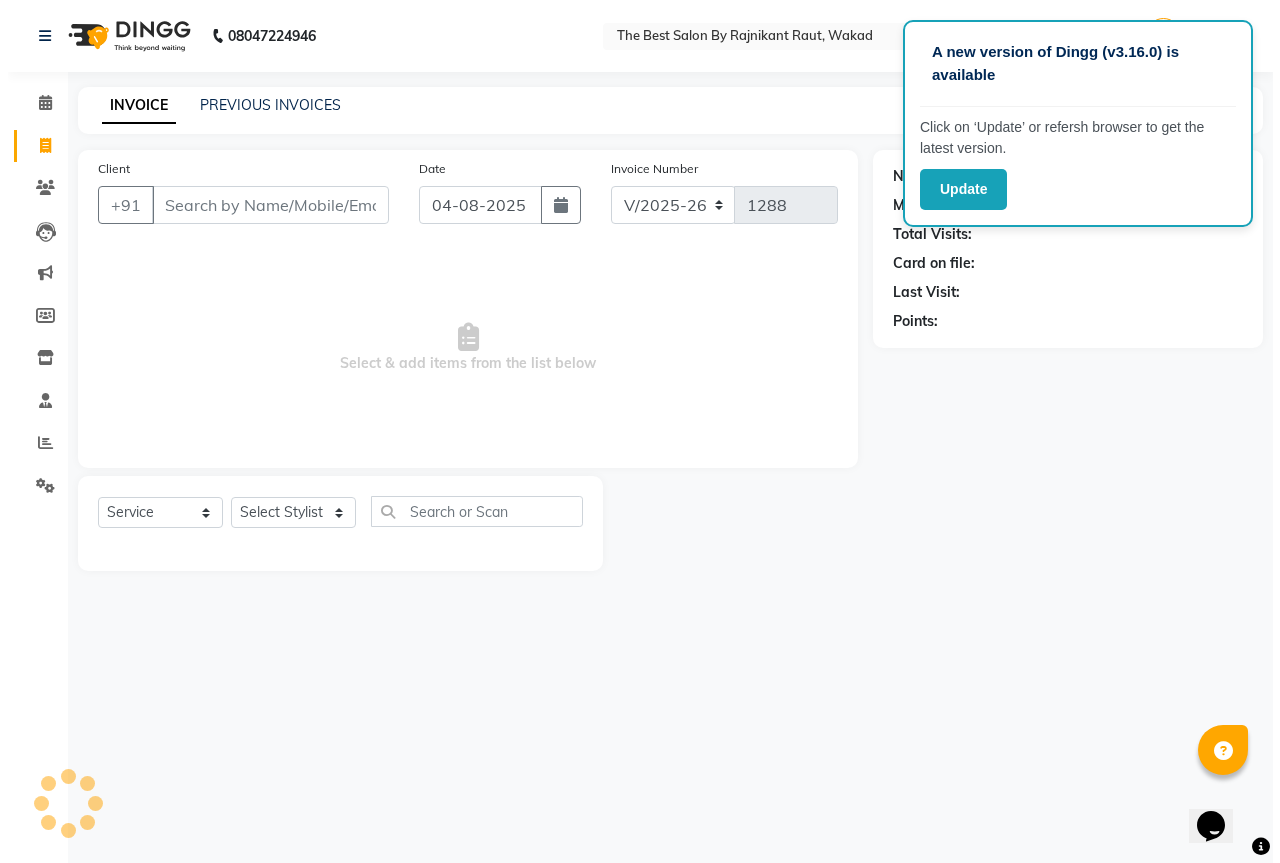 scroll, scrollTop: 0, scrollLeft: 0, axis: both 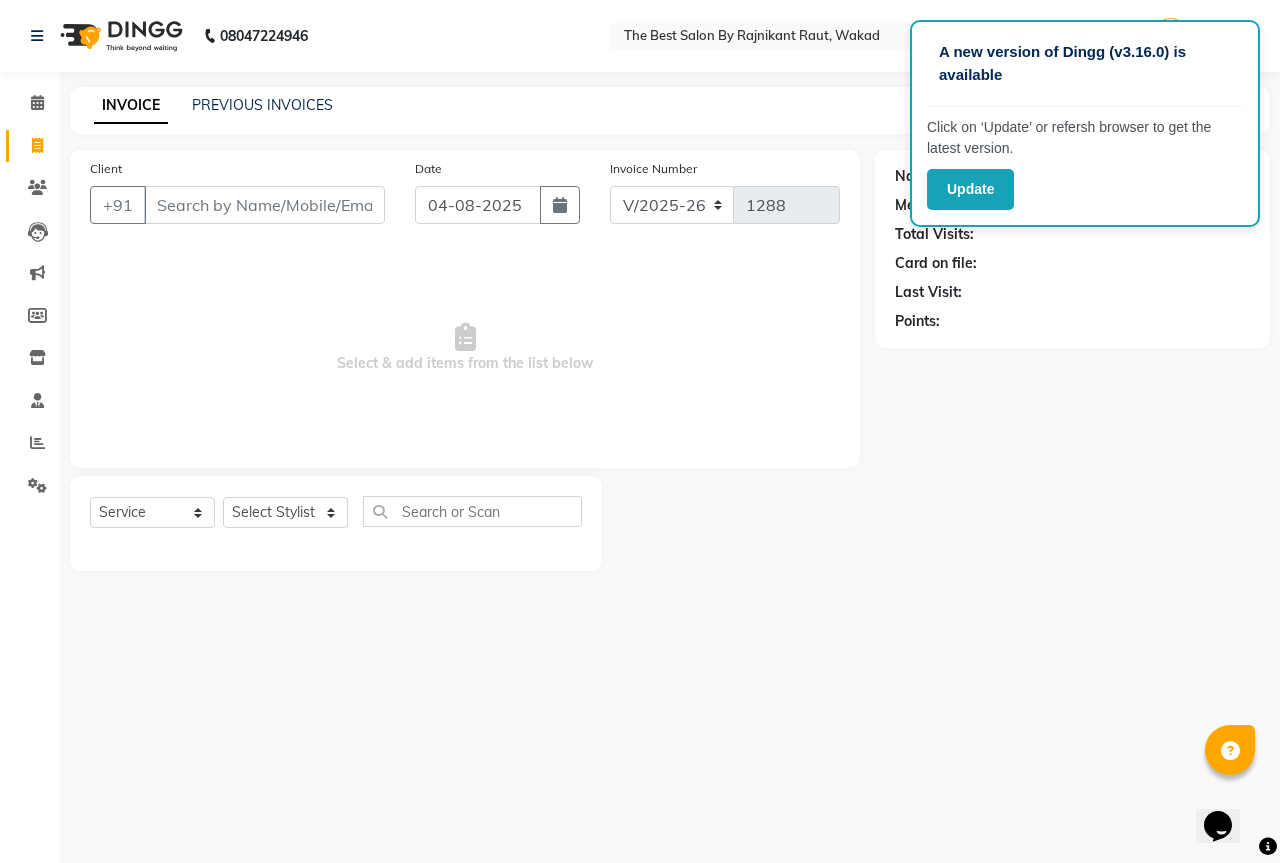 click on "Name: Membership: Total Visits: Card on file: Last Visit:  Points:" 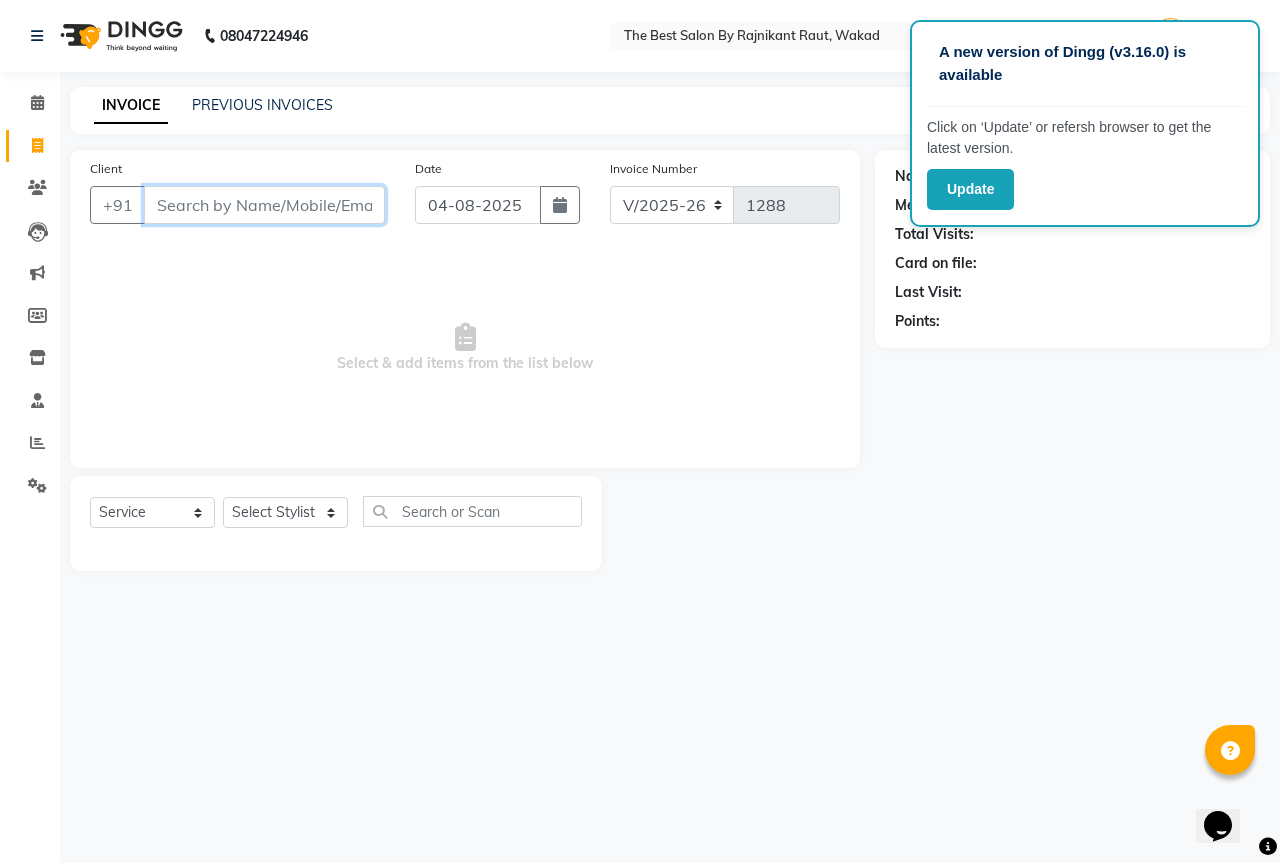 click on "Client" at bounding box center (264, 205) 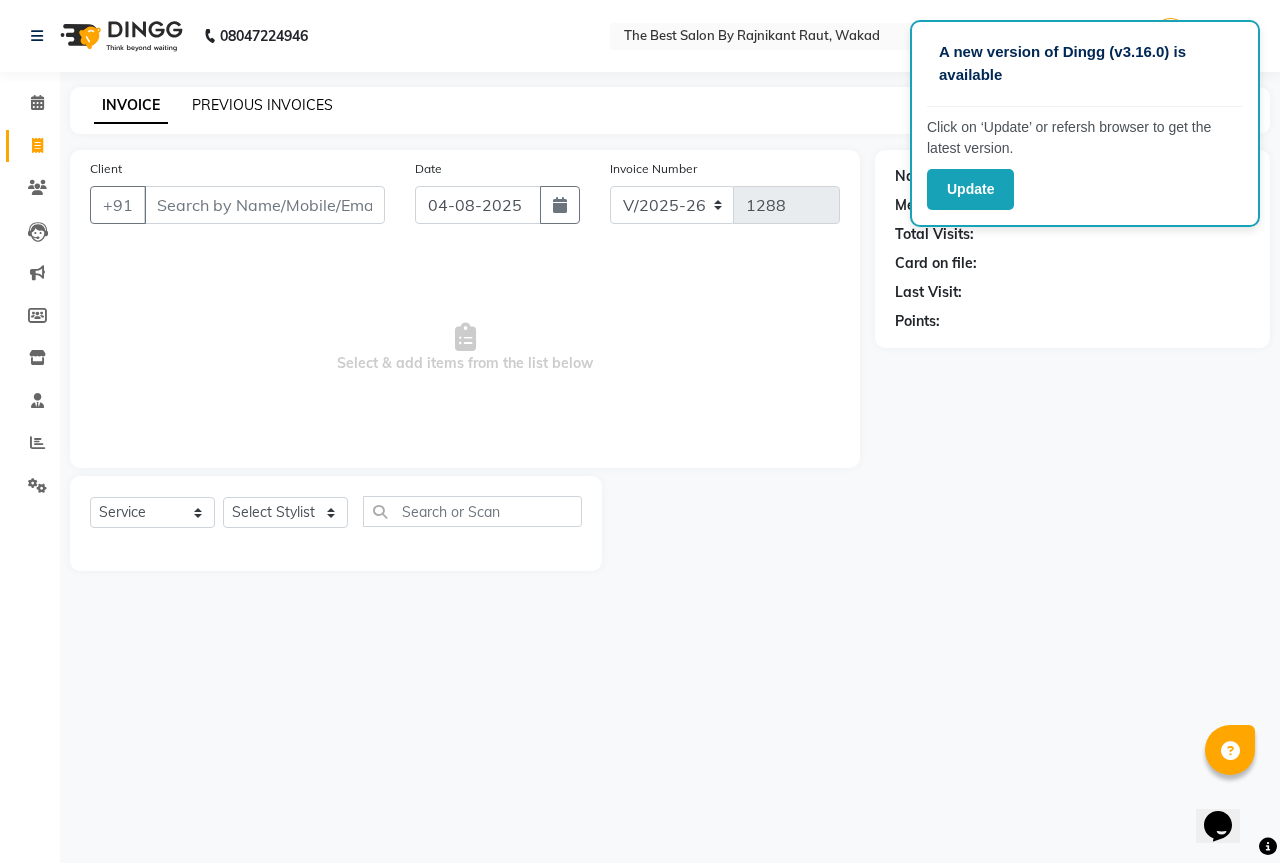 click on "PREVIOUS INVOICES" 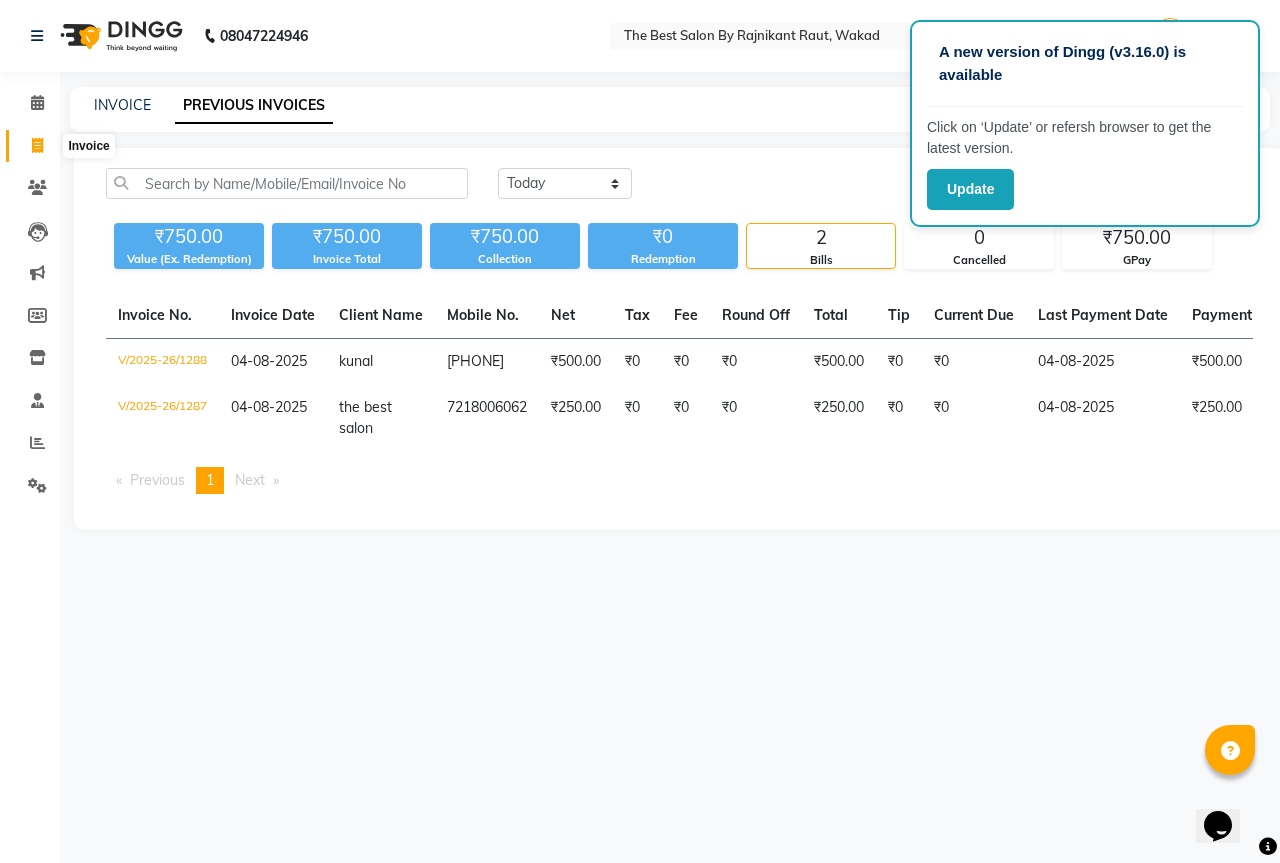 click 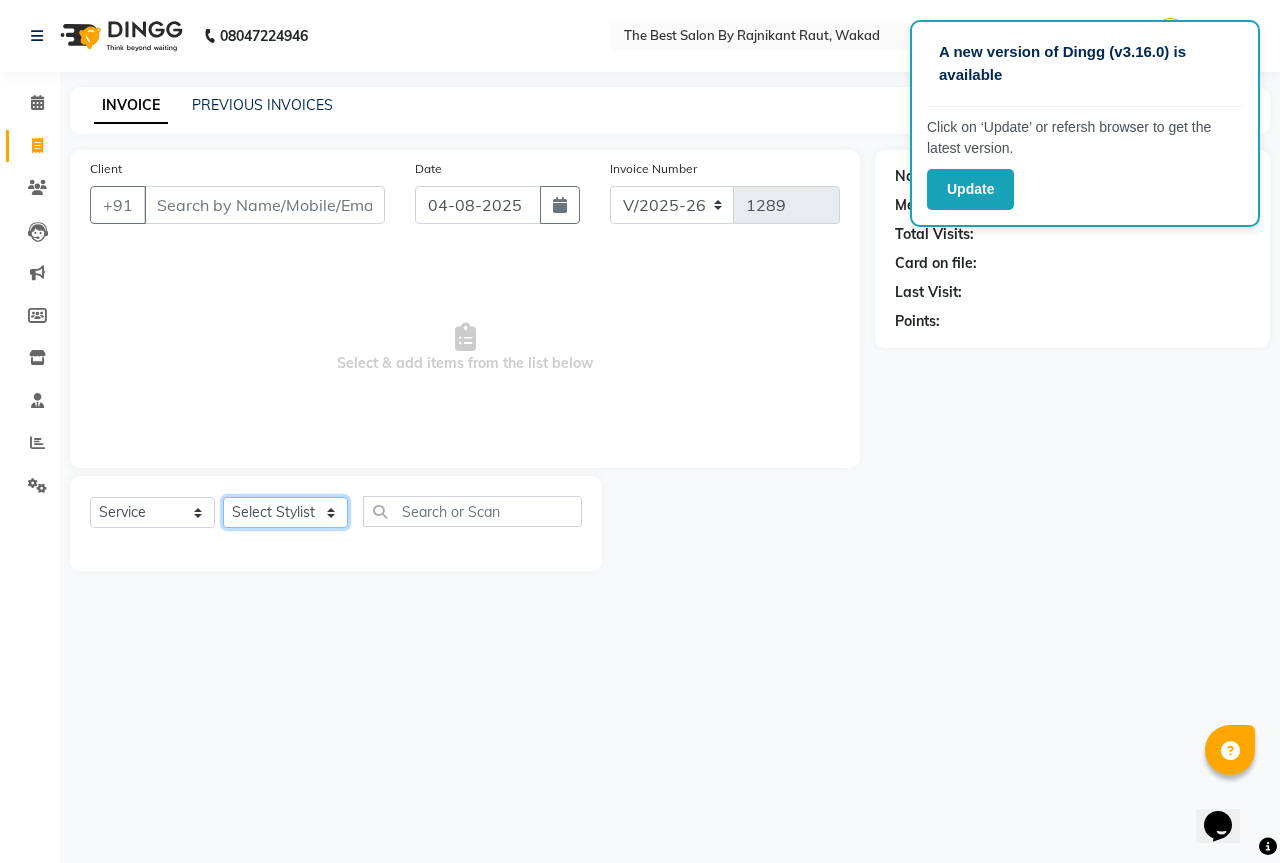 click on "Select Stylist AKASH KAJAL PAYAL RAJ RUTUJA SAHIL" 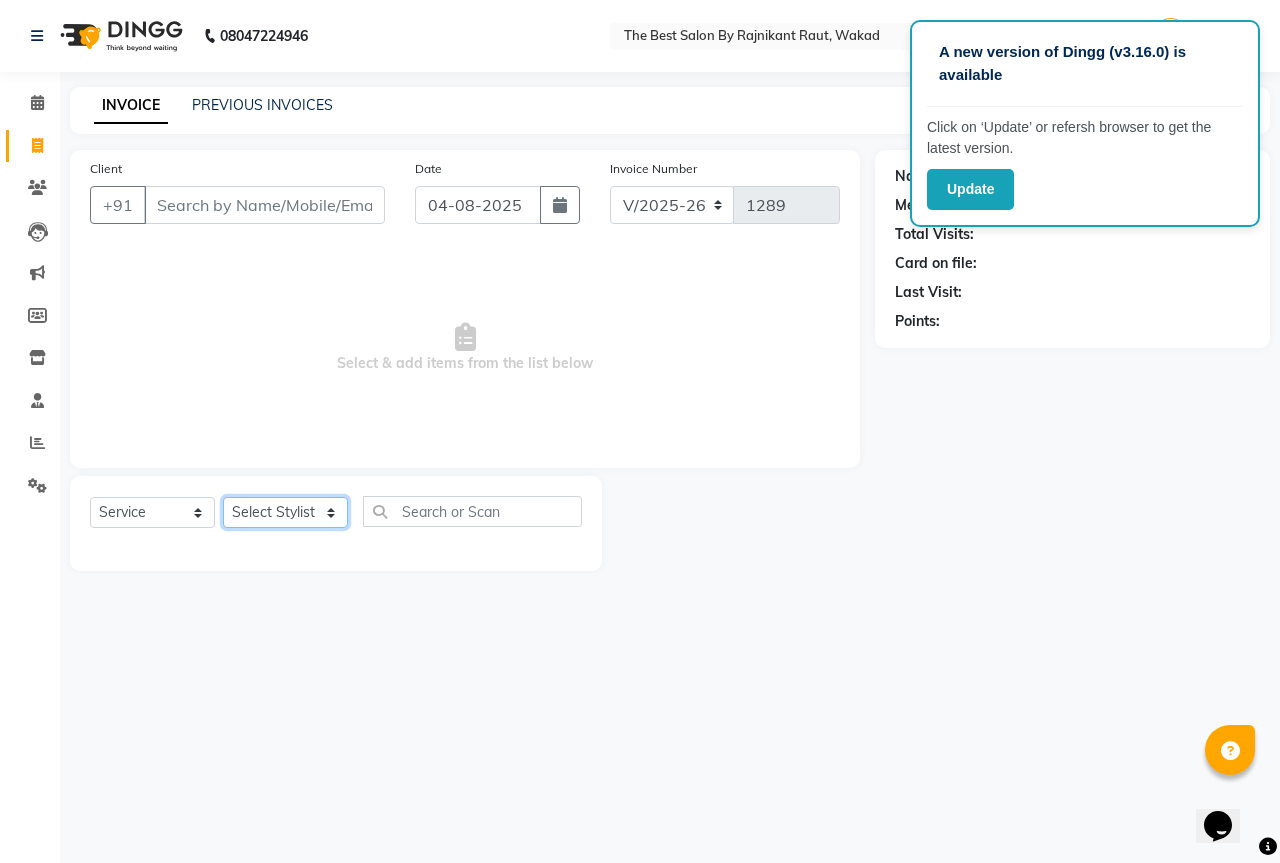 select on "61551" 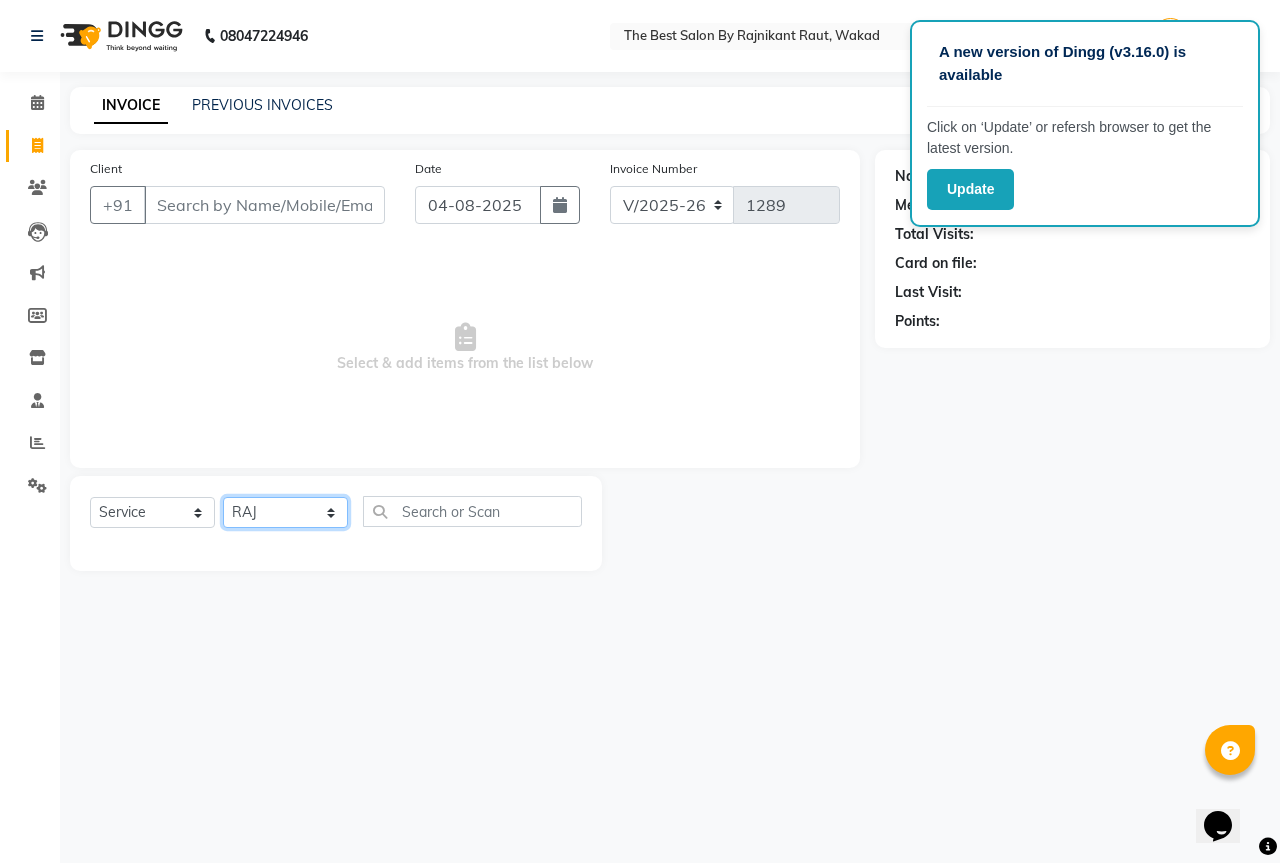 click on "Select Stylist AKASH KAJAL PAYAL RAJ RUTUJA SAHIL" 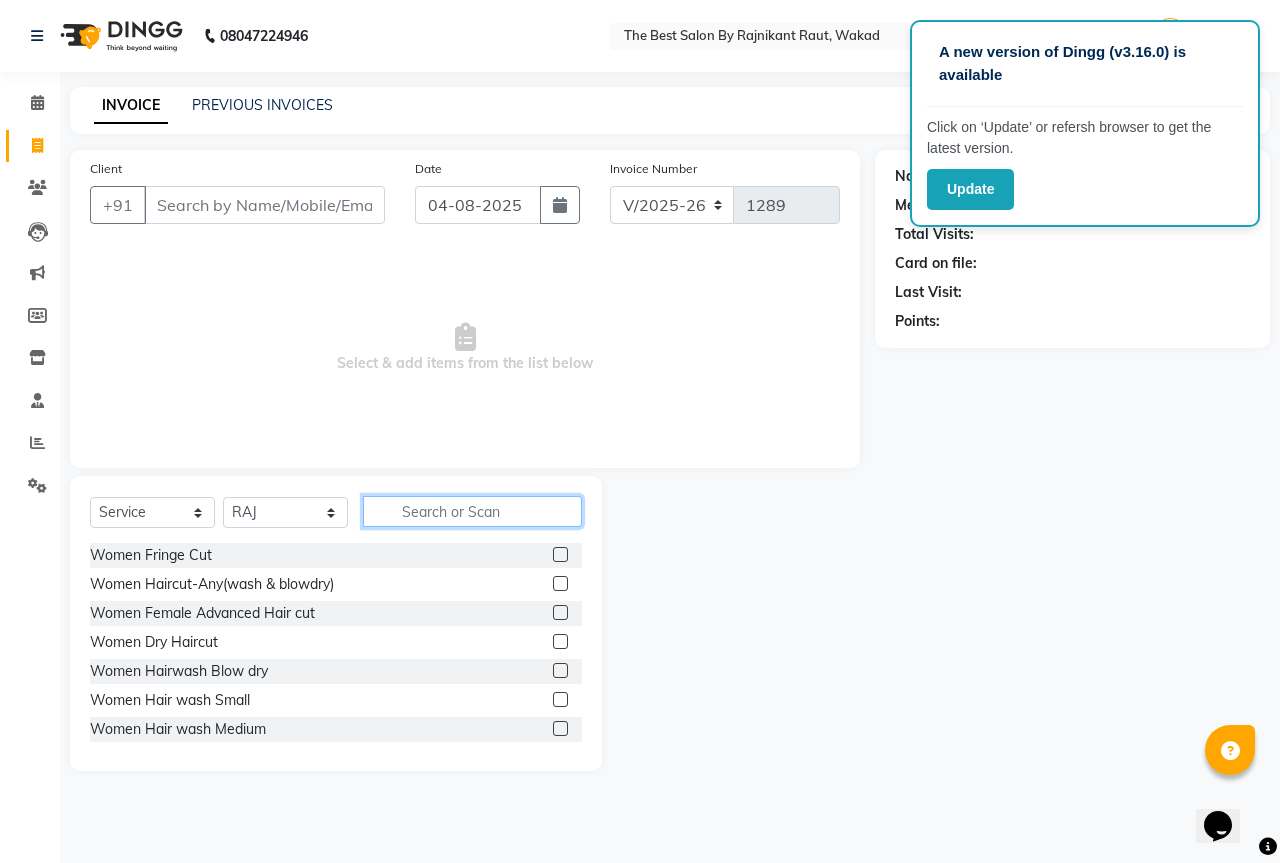 click 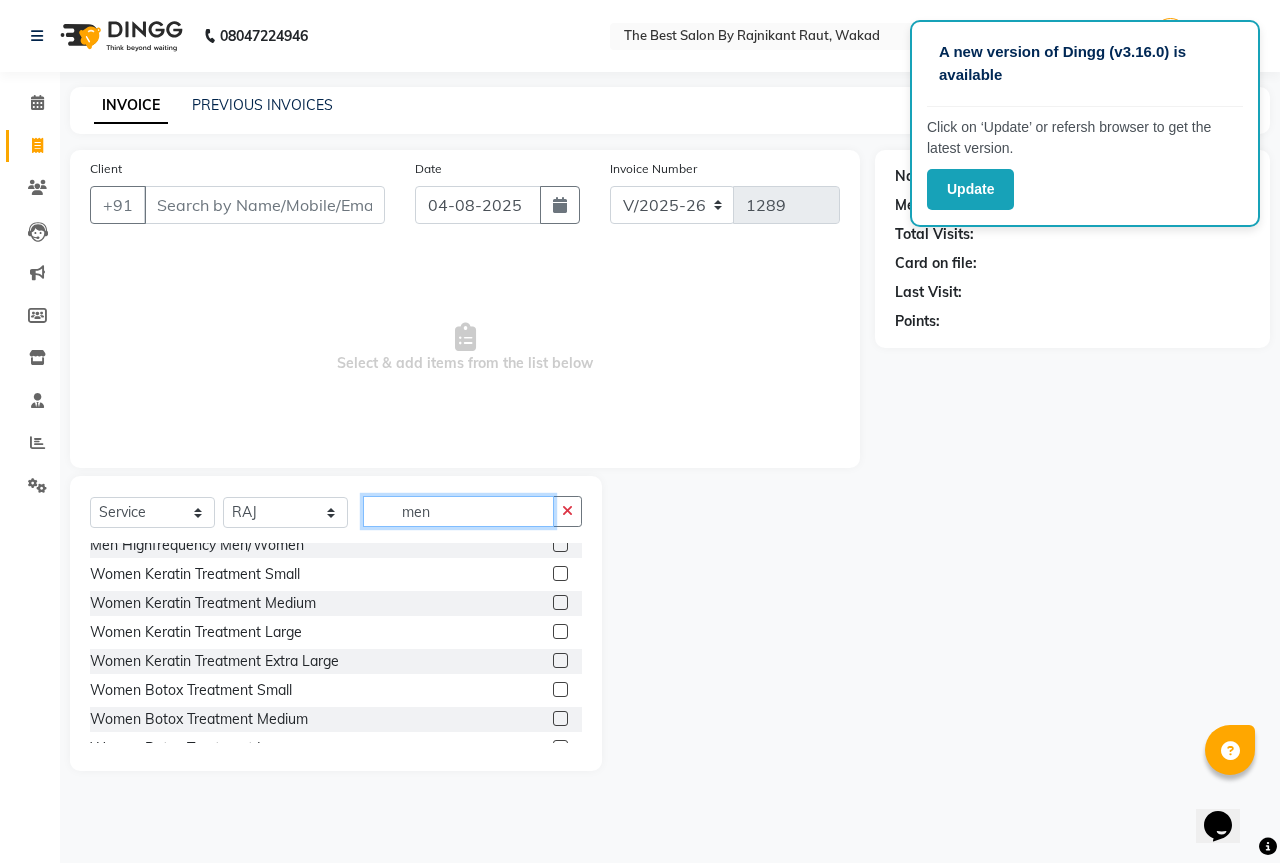 scroll, scrollTop: 1250, scrollLeft: 0, axis: vertical 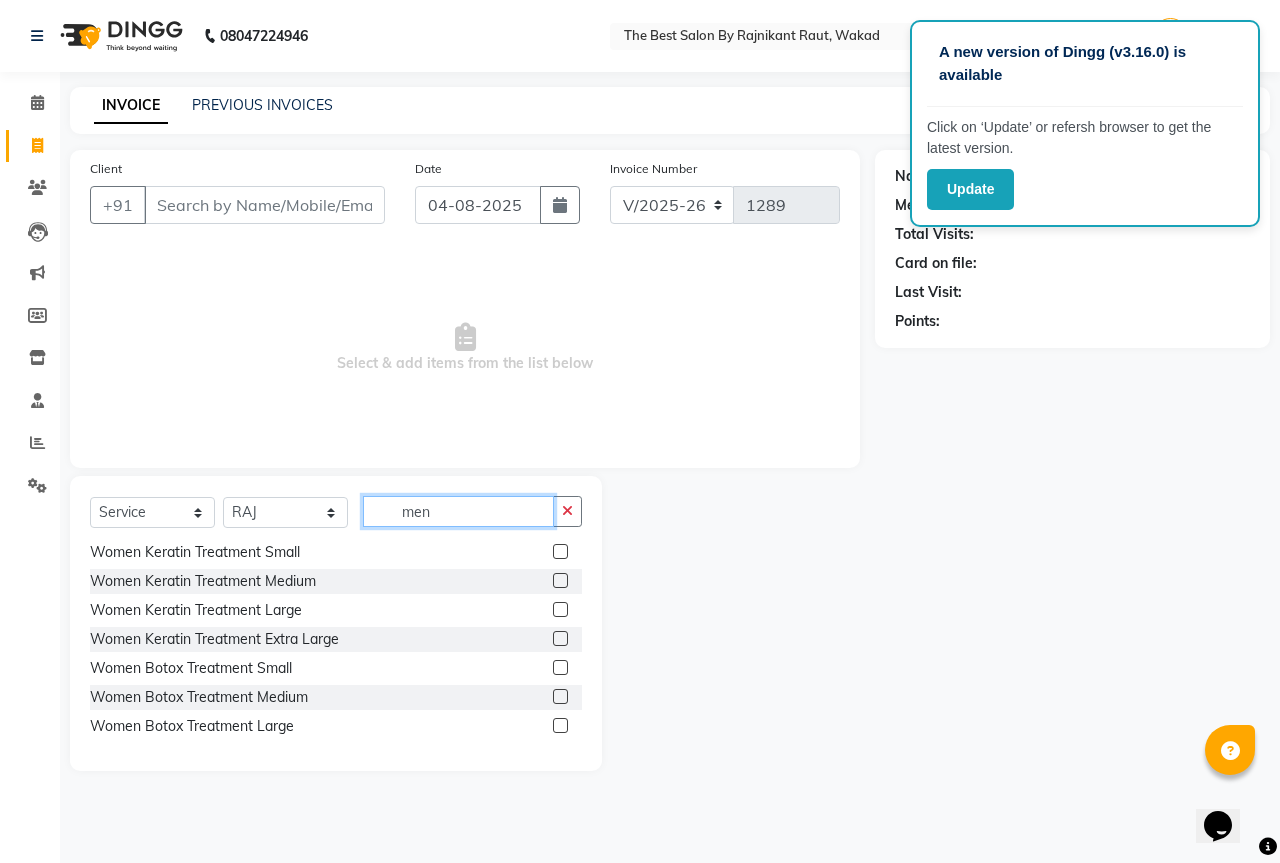 click on "men" 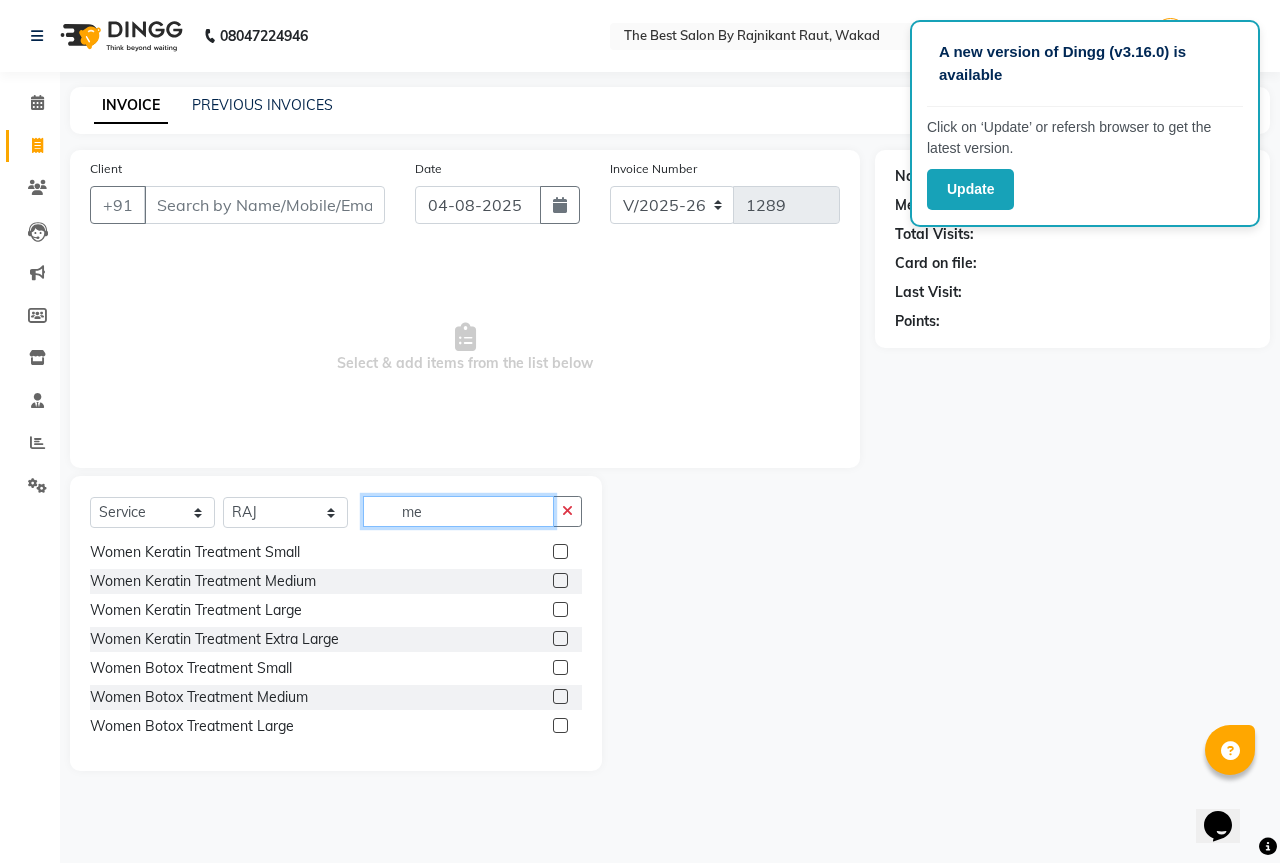 type on "m" 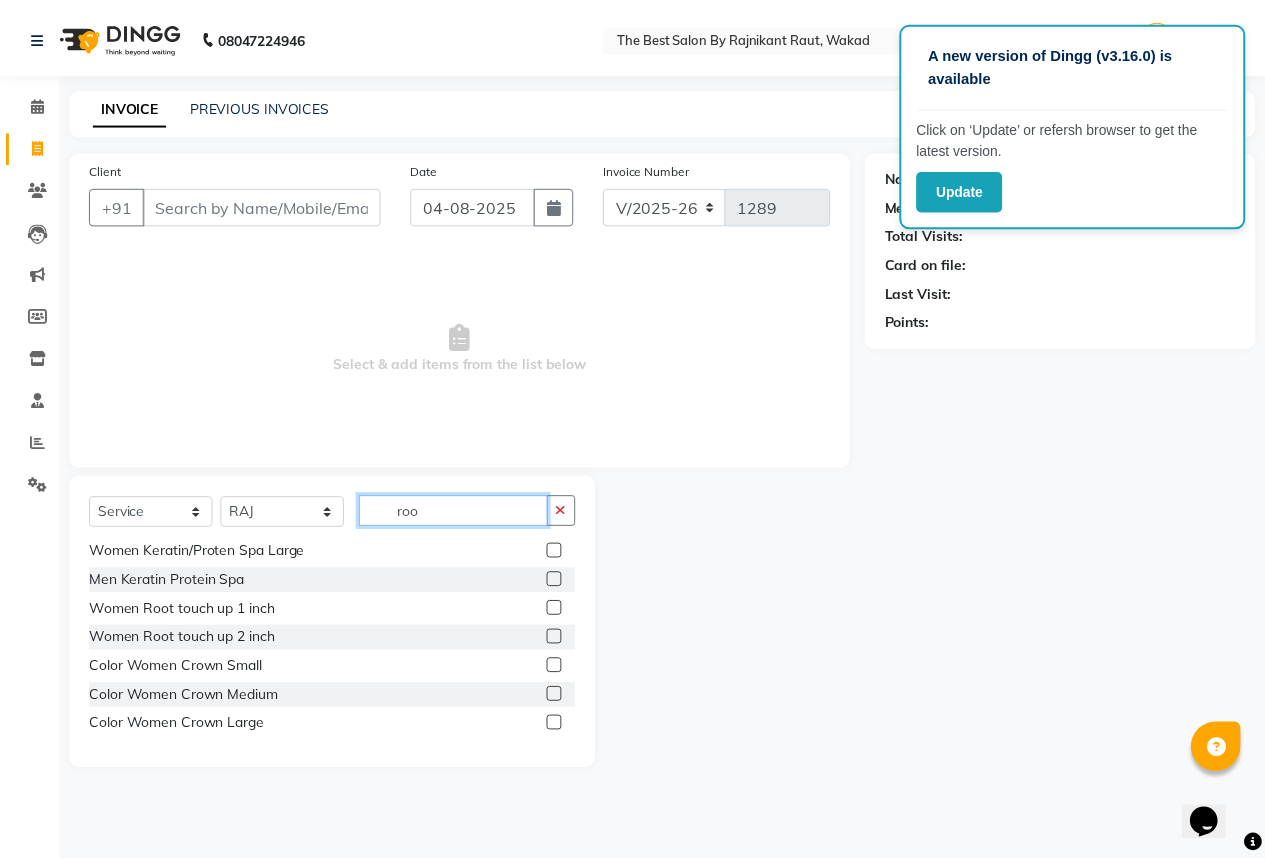 scroll, scrollTop: 0, scrollLeft: 0, axis: both 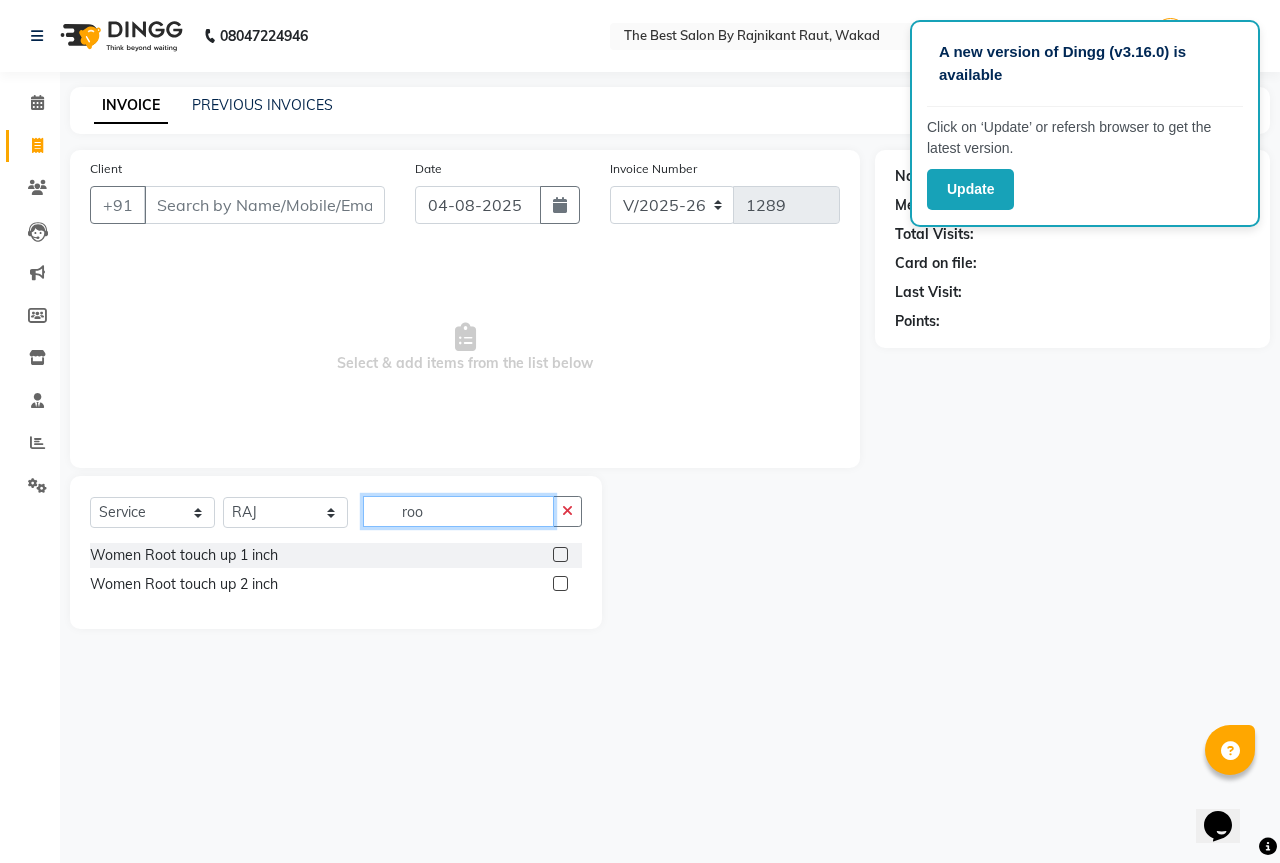 click on "roo" 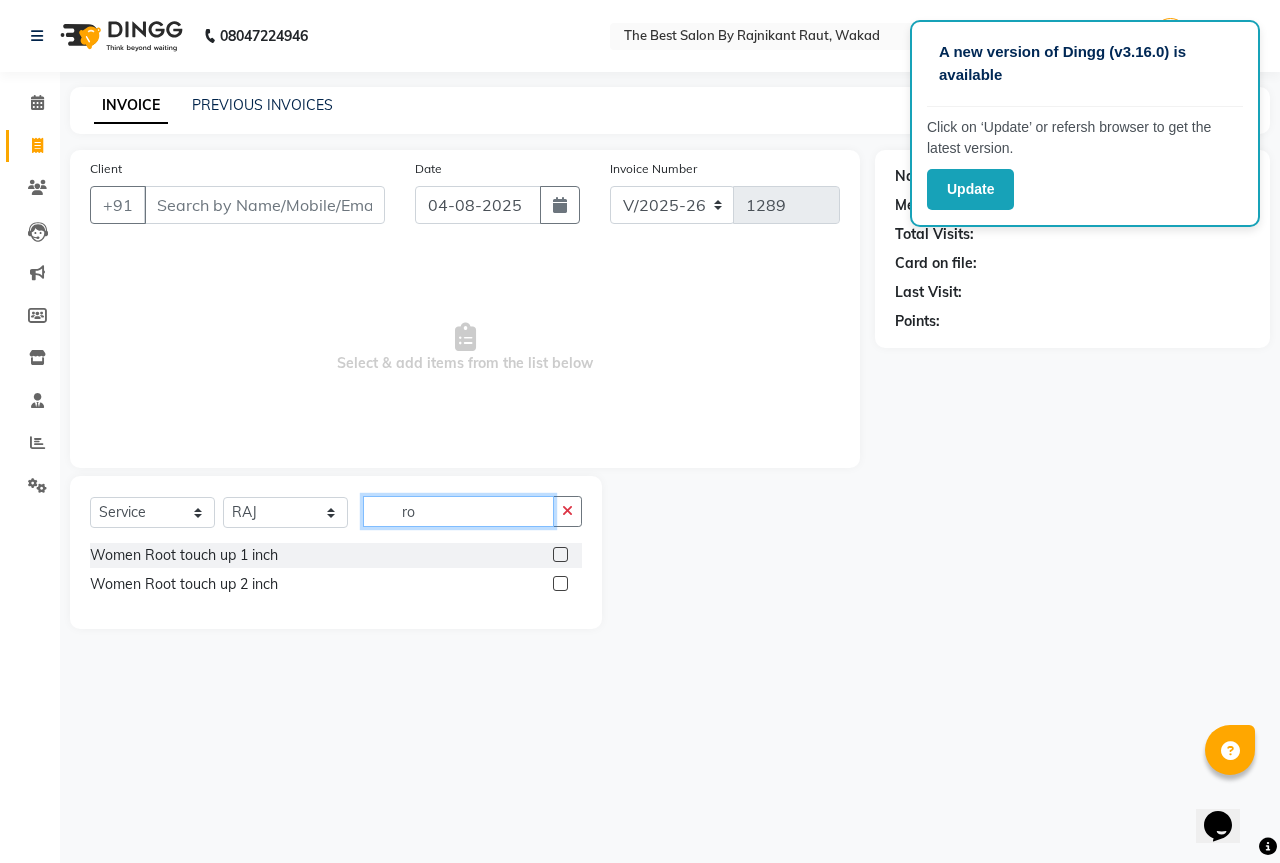 type on "r" 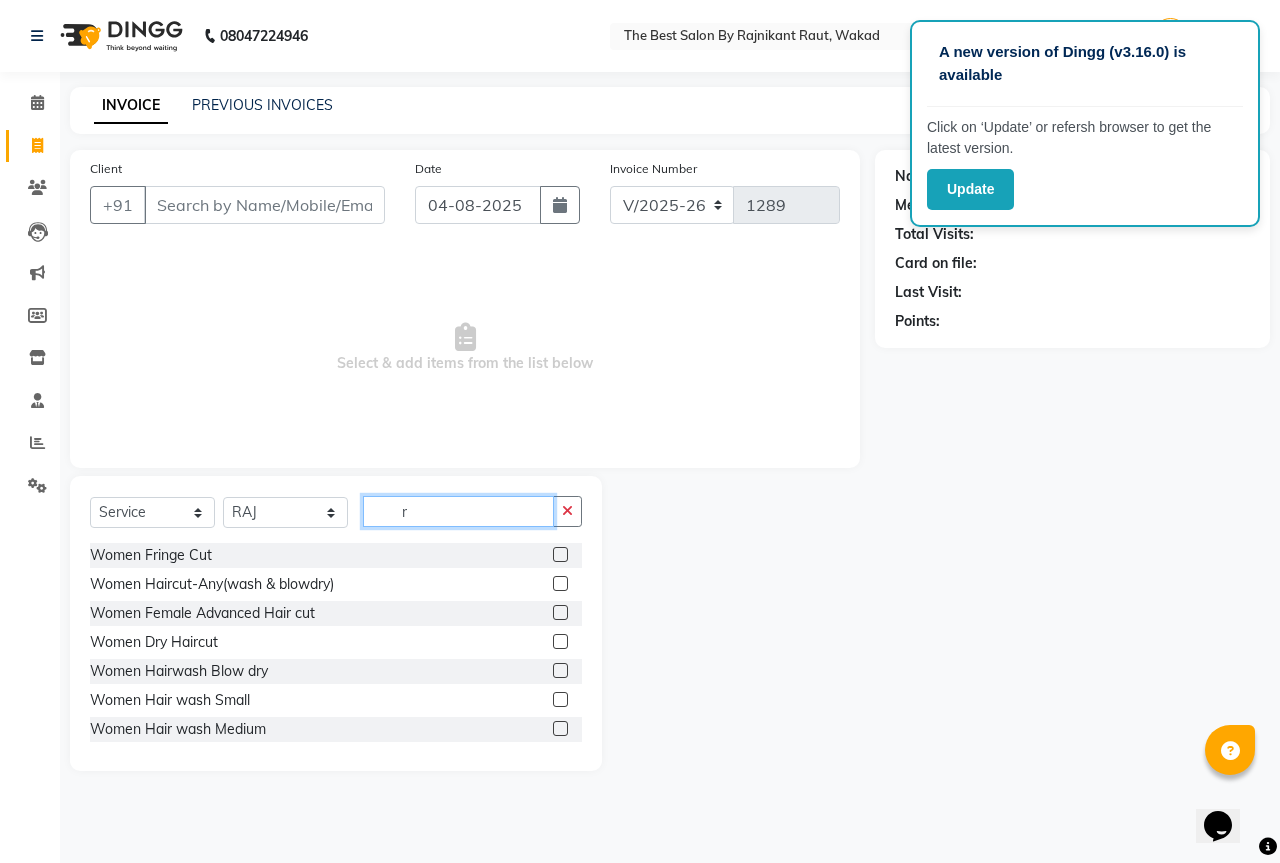 type 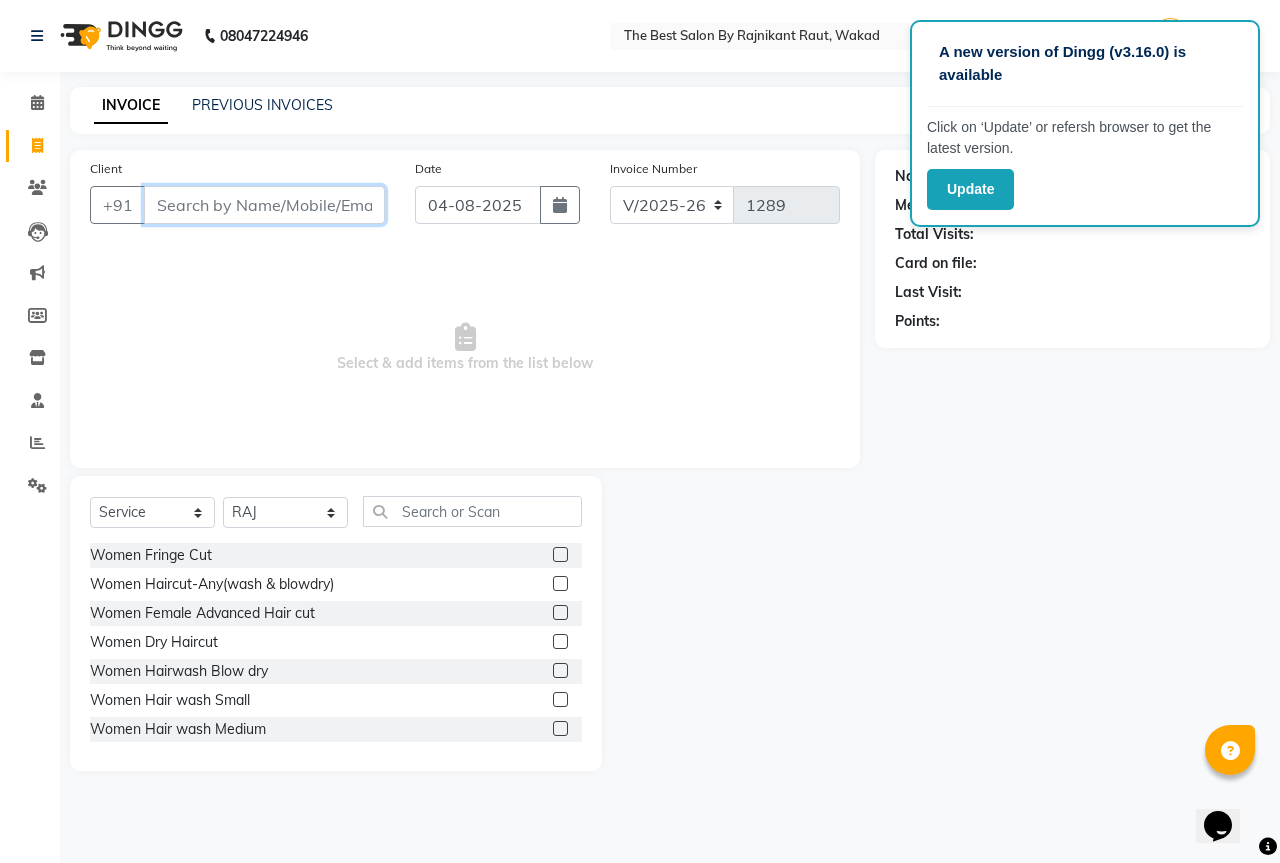click on "Client" at bounding box center (264, 205) 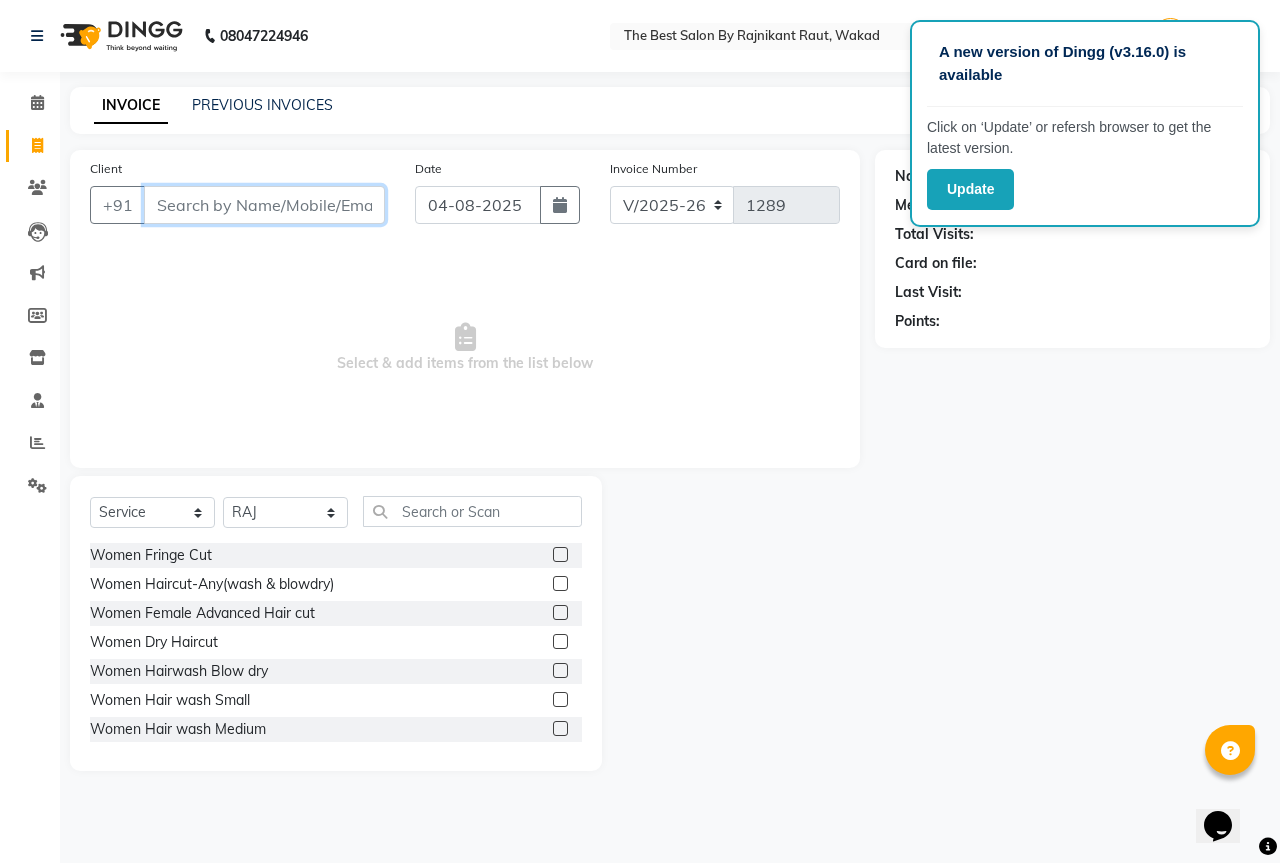 click on "Client" at bounding box center (264, 205) 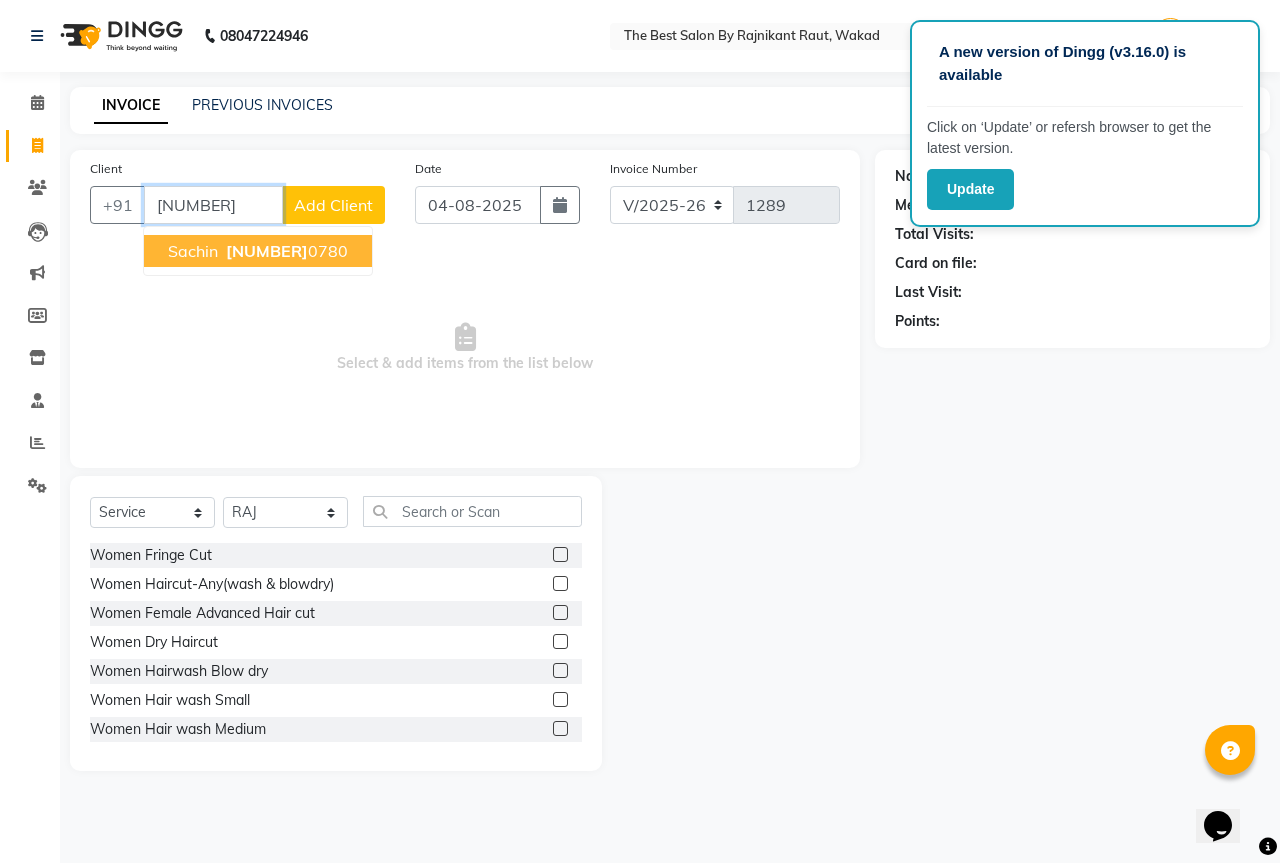 click on "[NUMBER]" at bounding box center [267, 251] 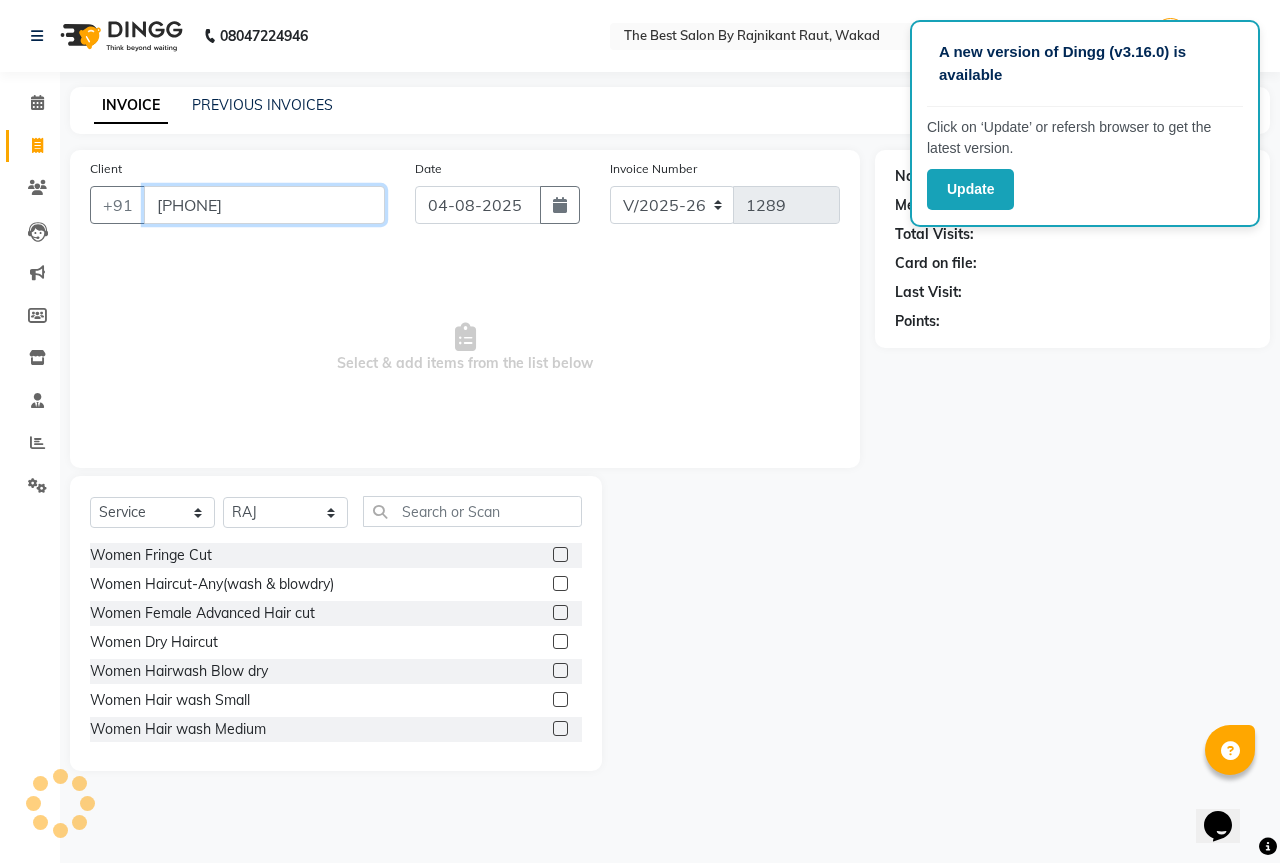 type on "[PHONE]" 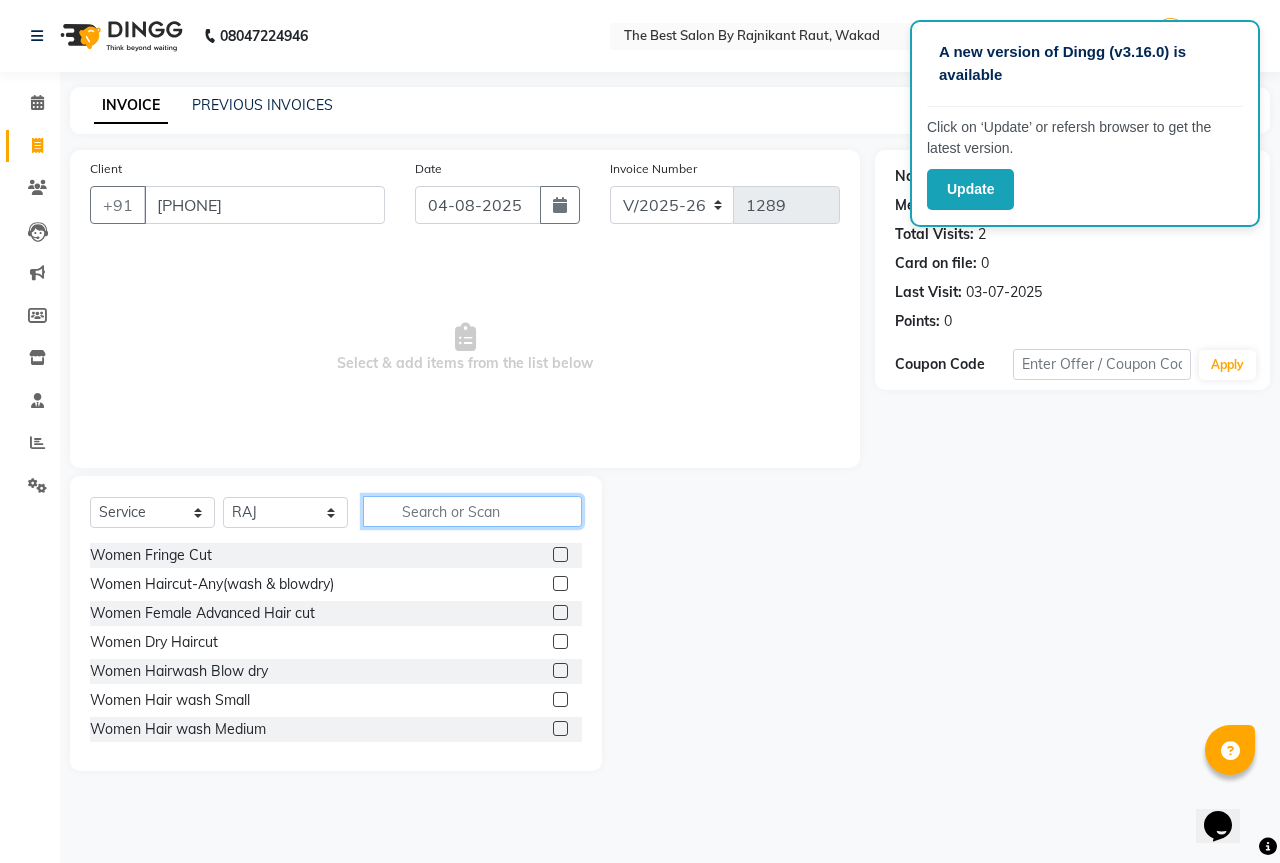 click 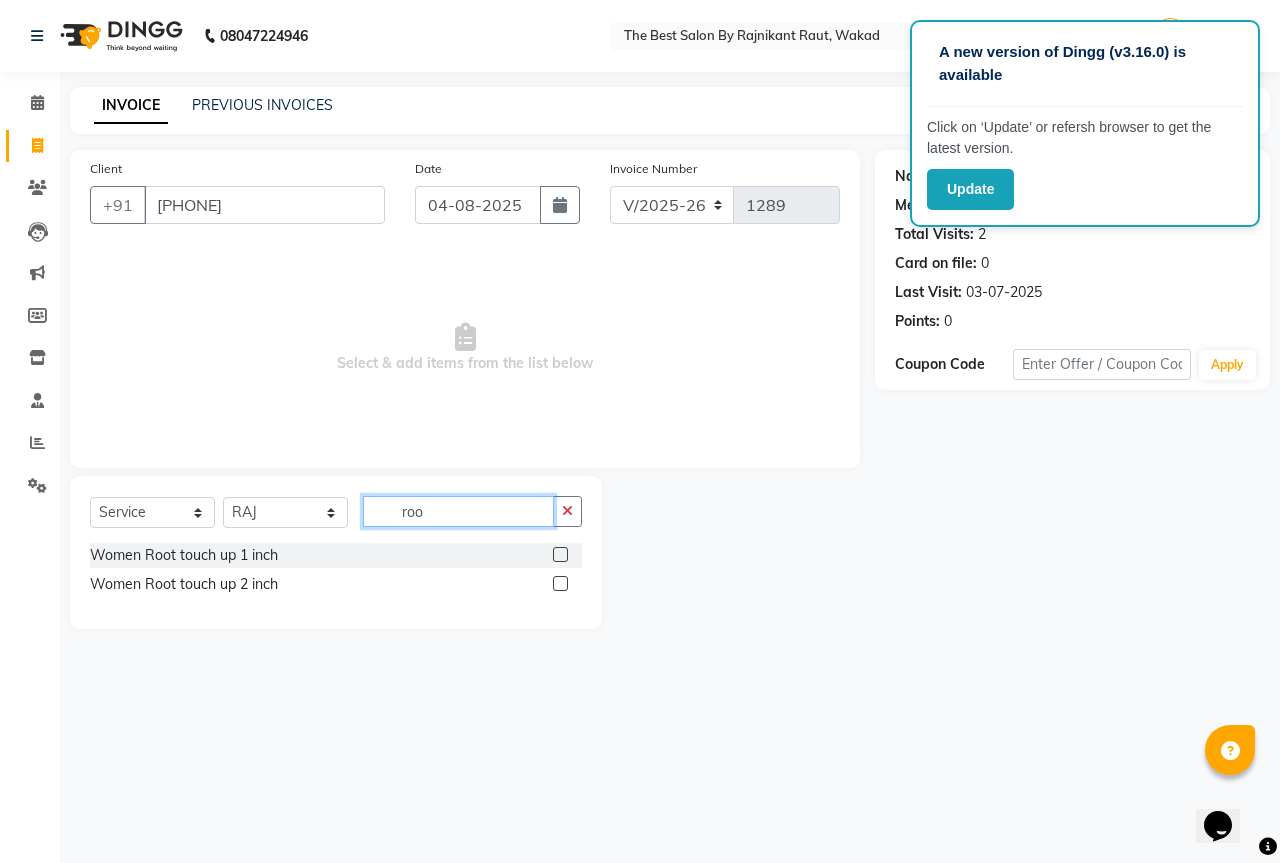 type on "roo" 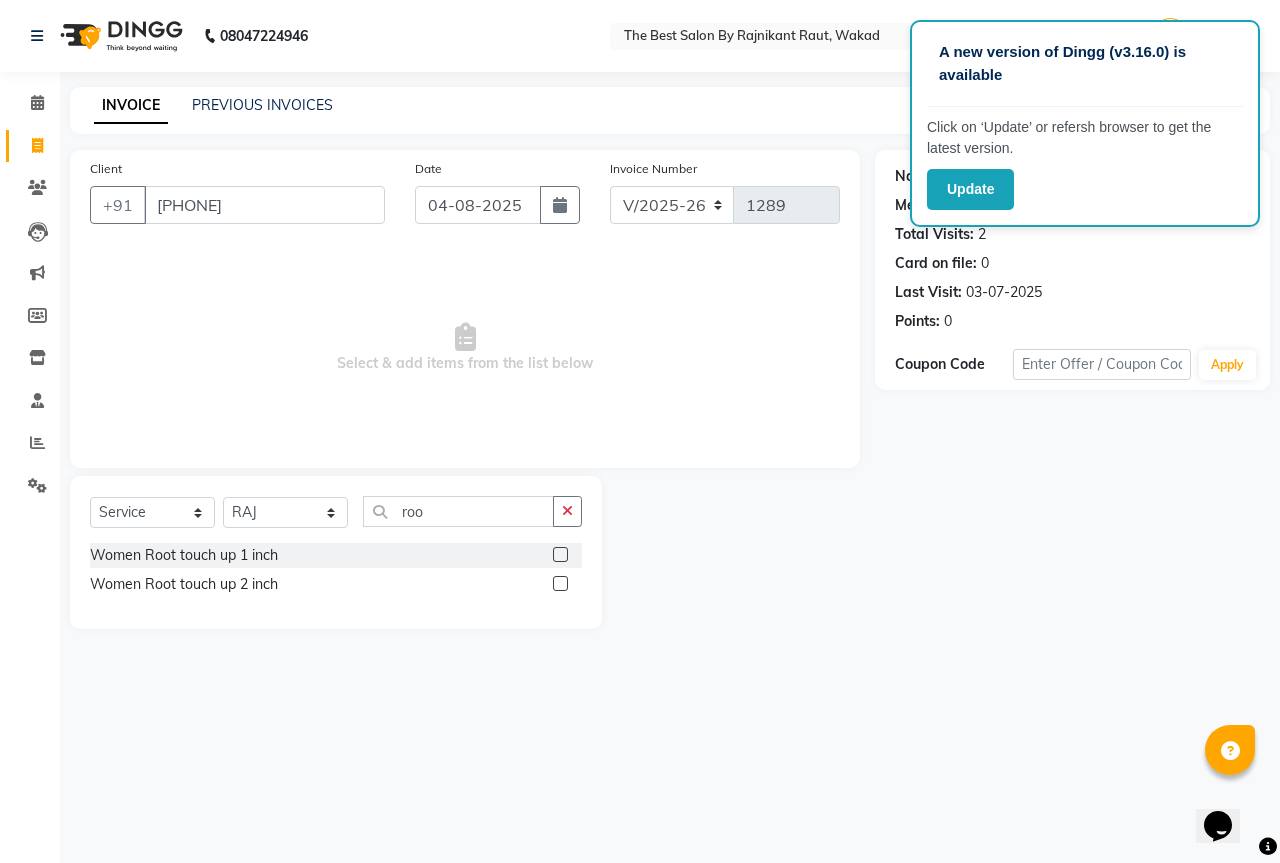 click 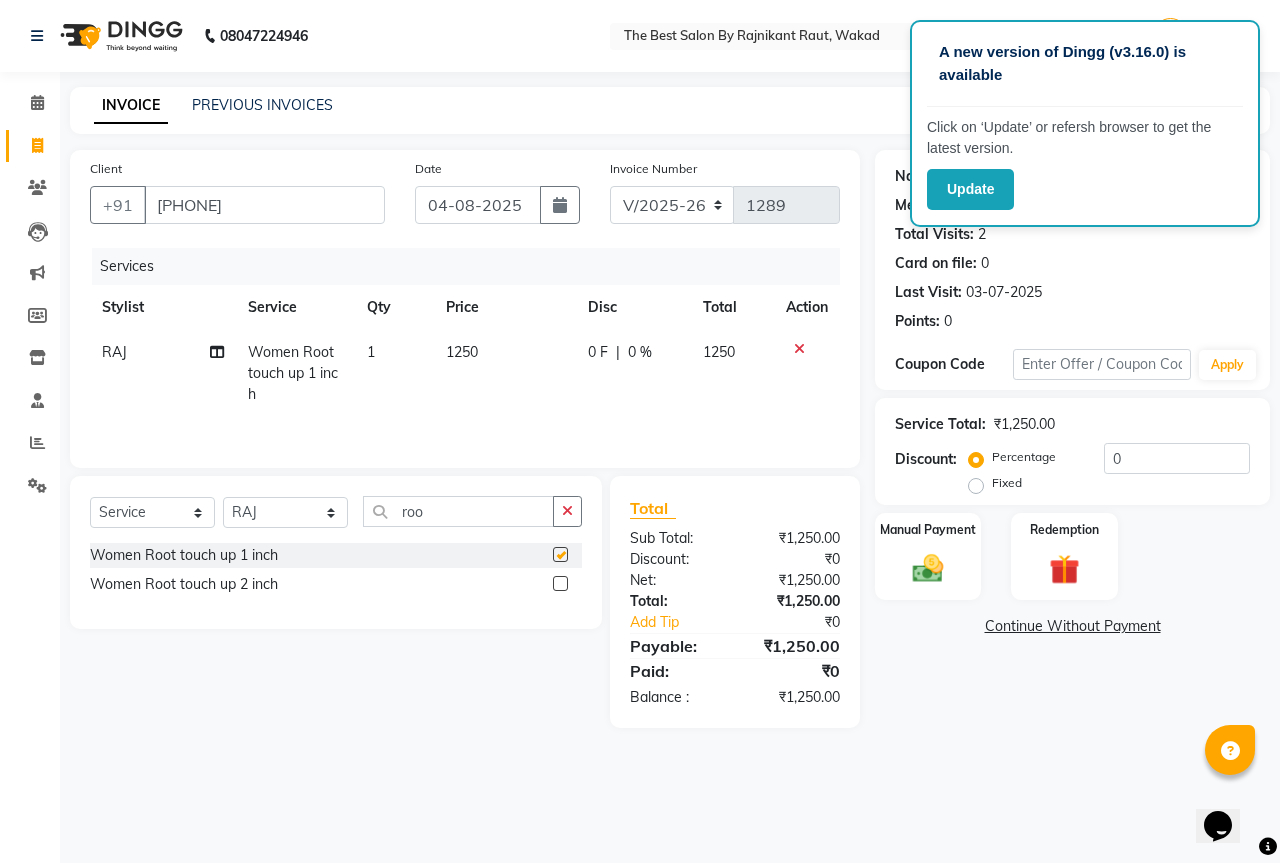 checkbox on "false" 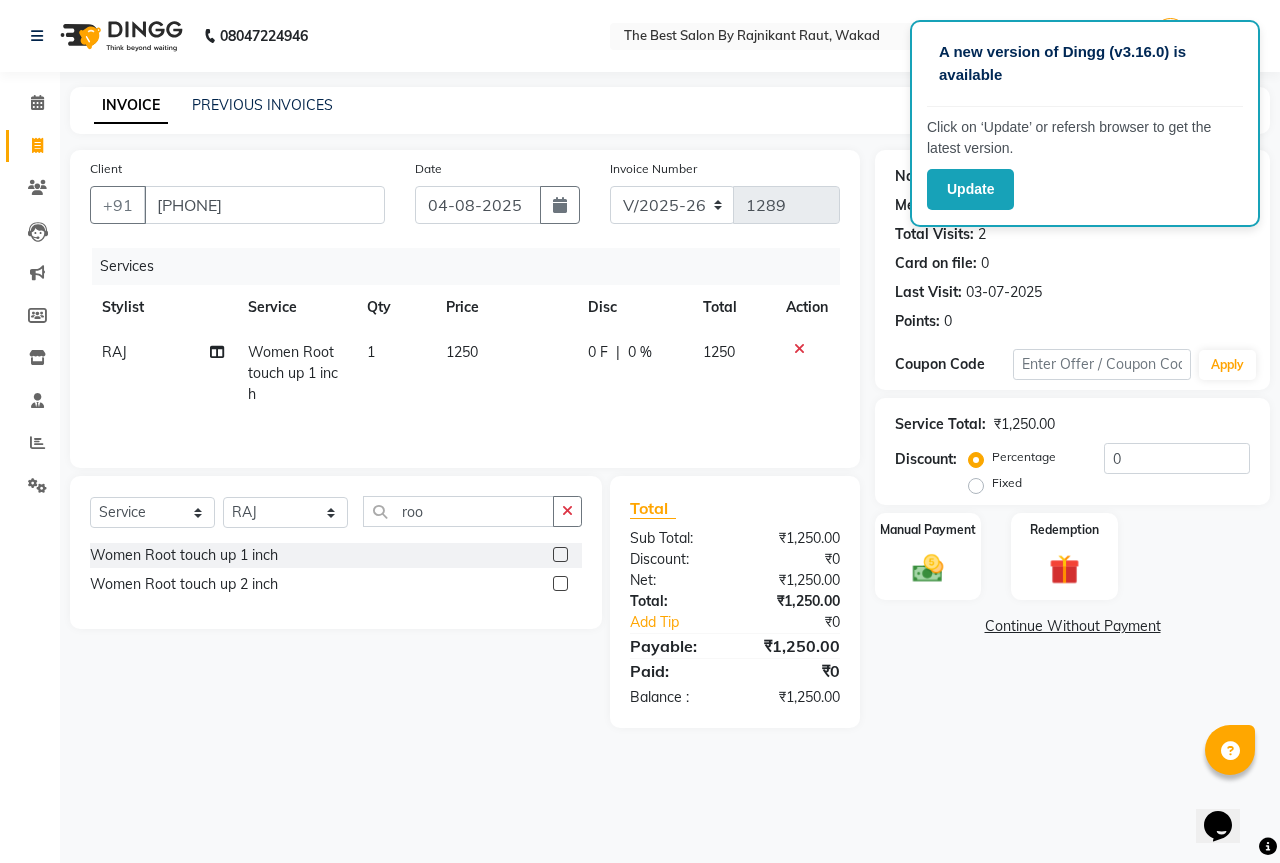 click on "Fixed" 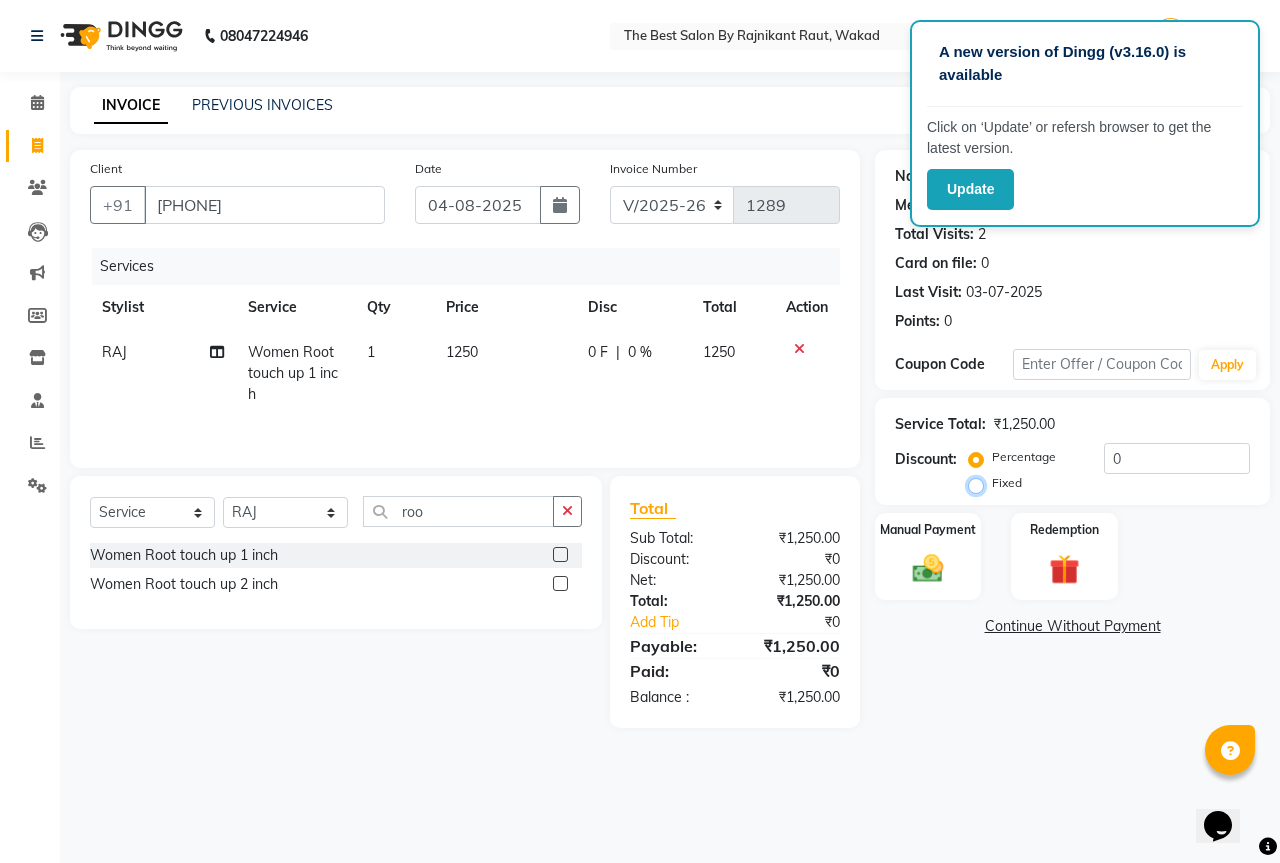 click on "Fixed" at bounding box center [980, 483] 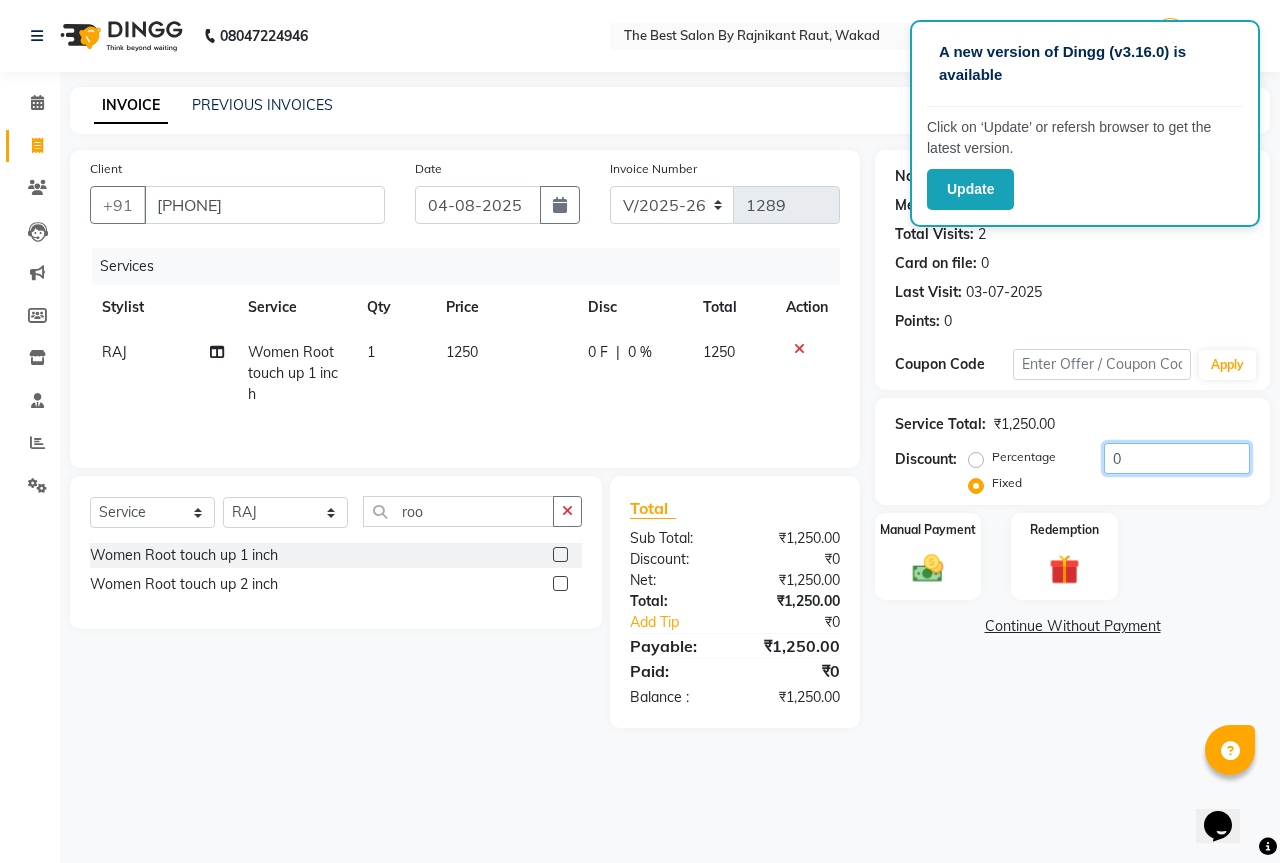click on "0" 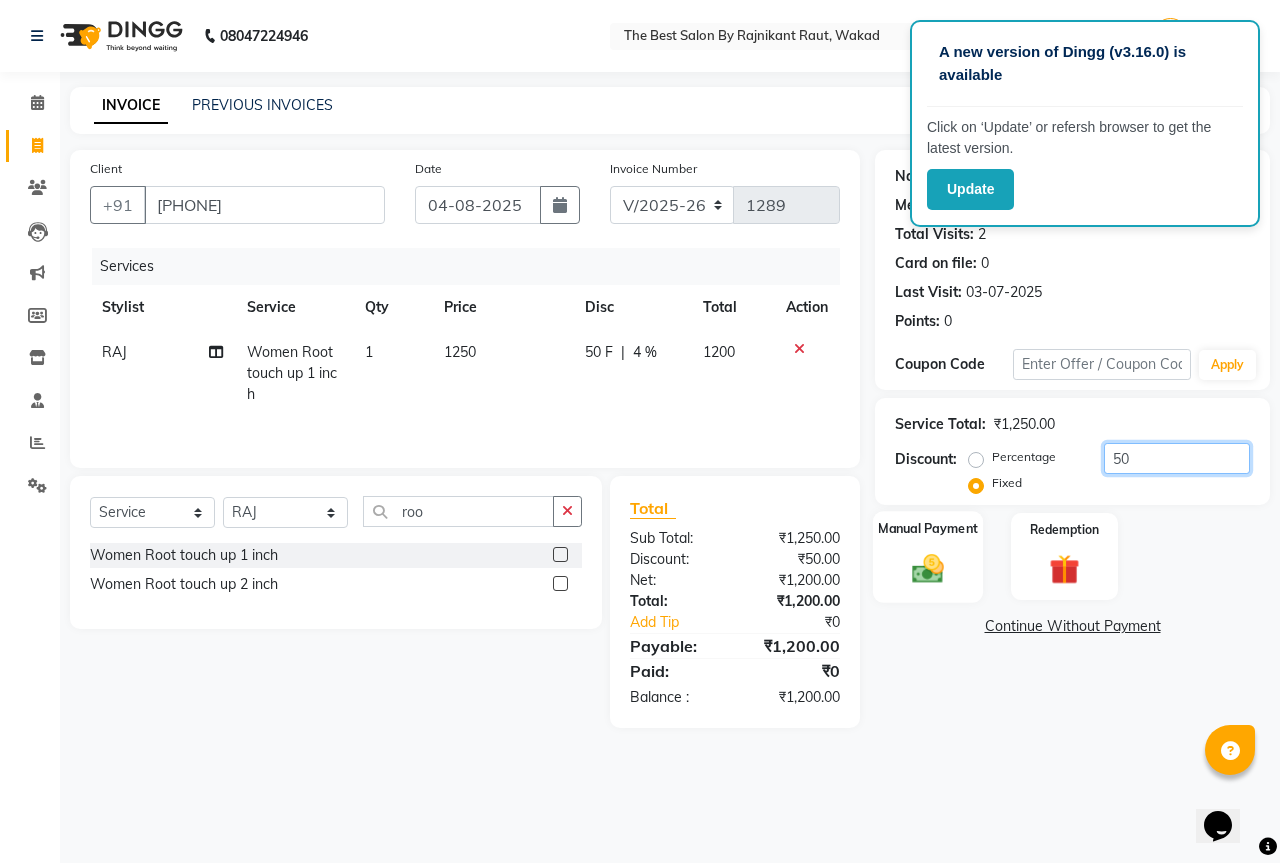 type on "50" 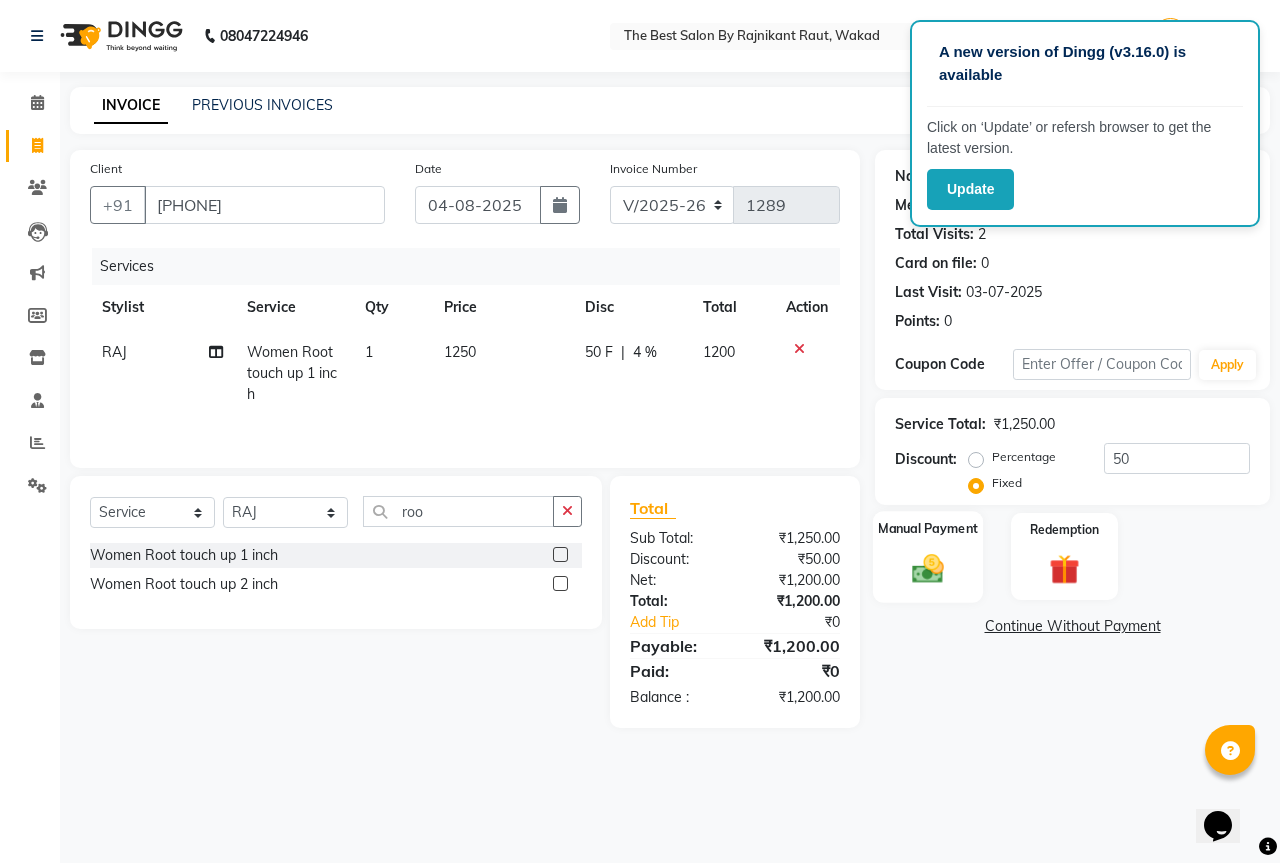 click on "Manual Payment" 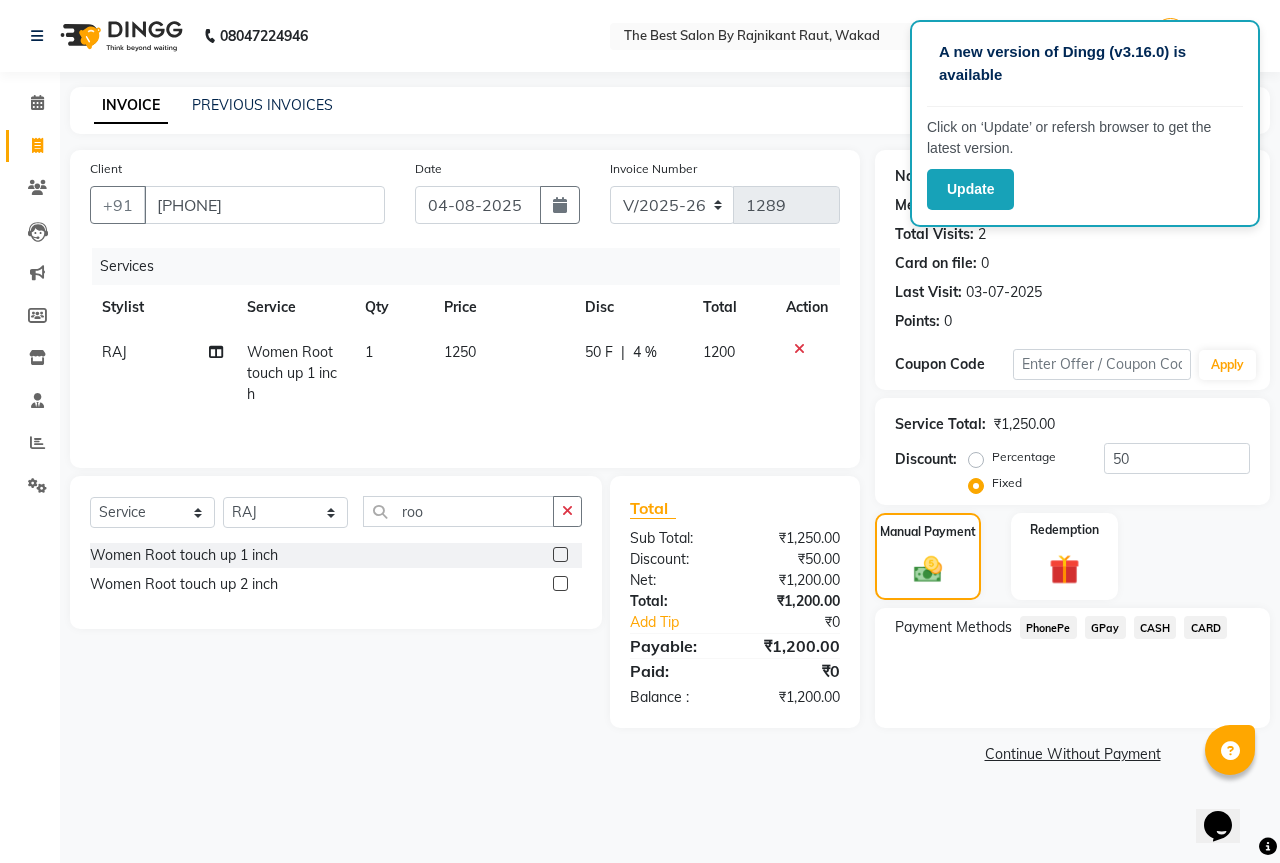 click on "GPay" 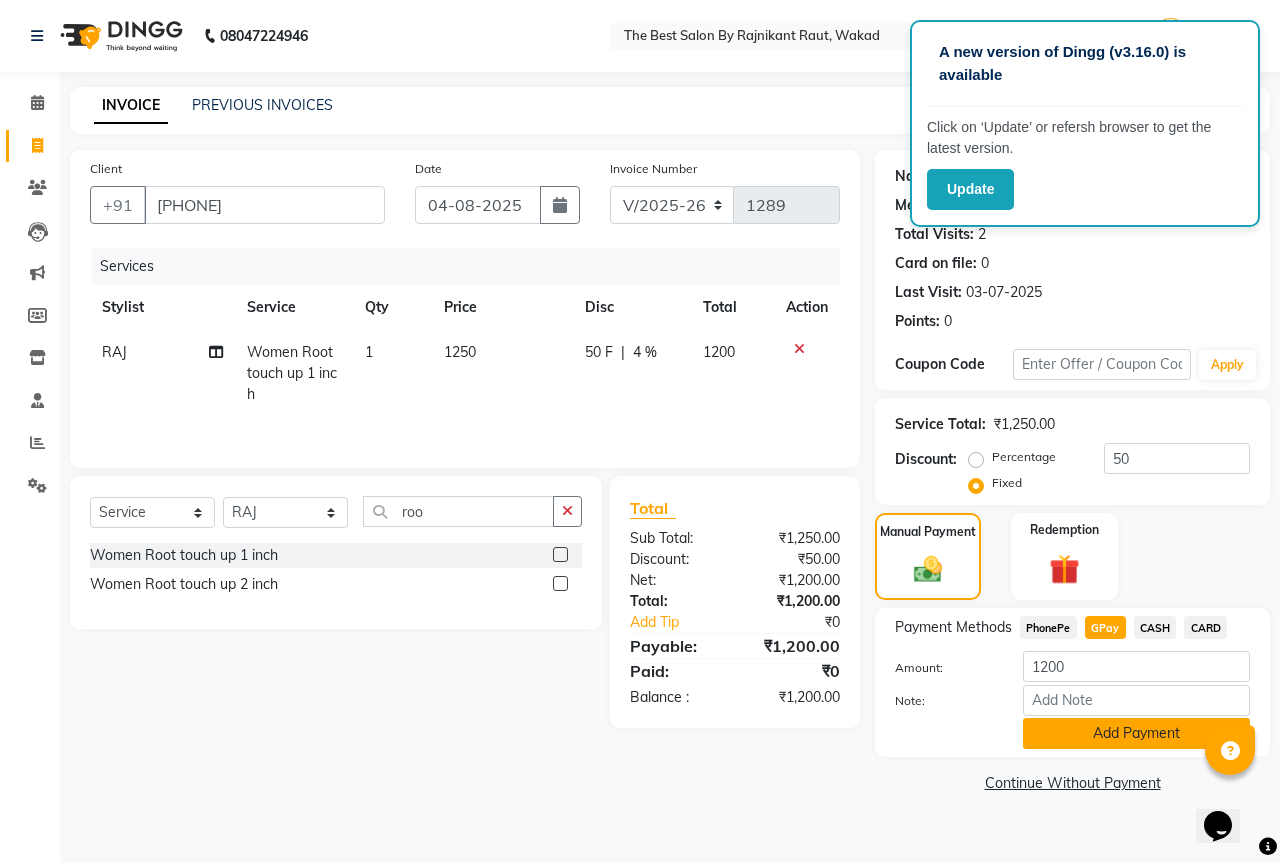 click on "Add Payment" 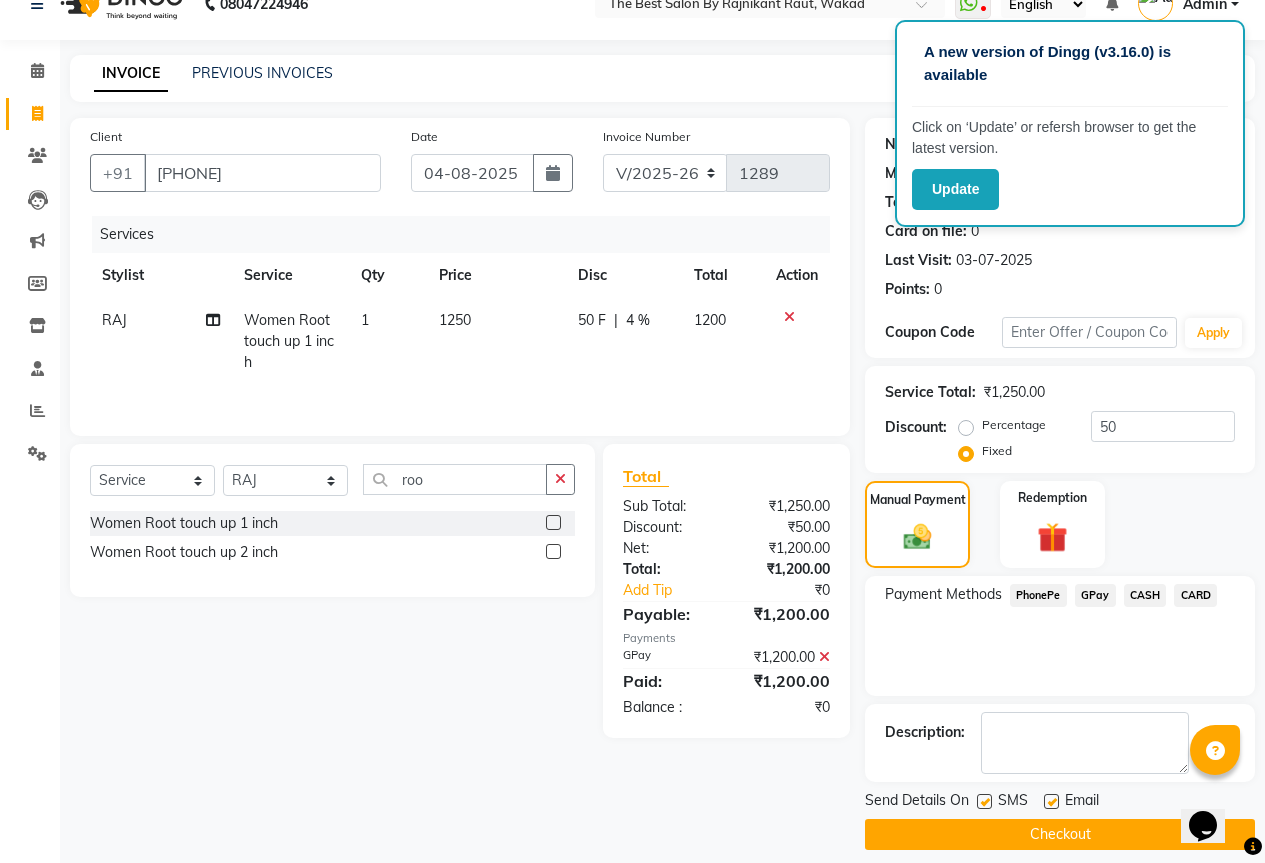 scroll, scrollTop: 49, scrollLeft: 0, axis: vertical 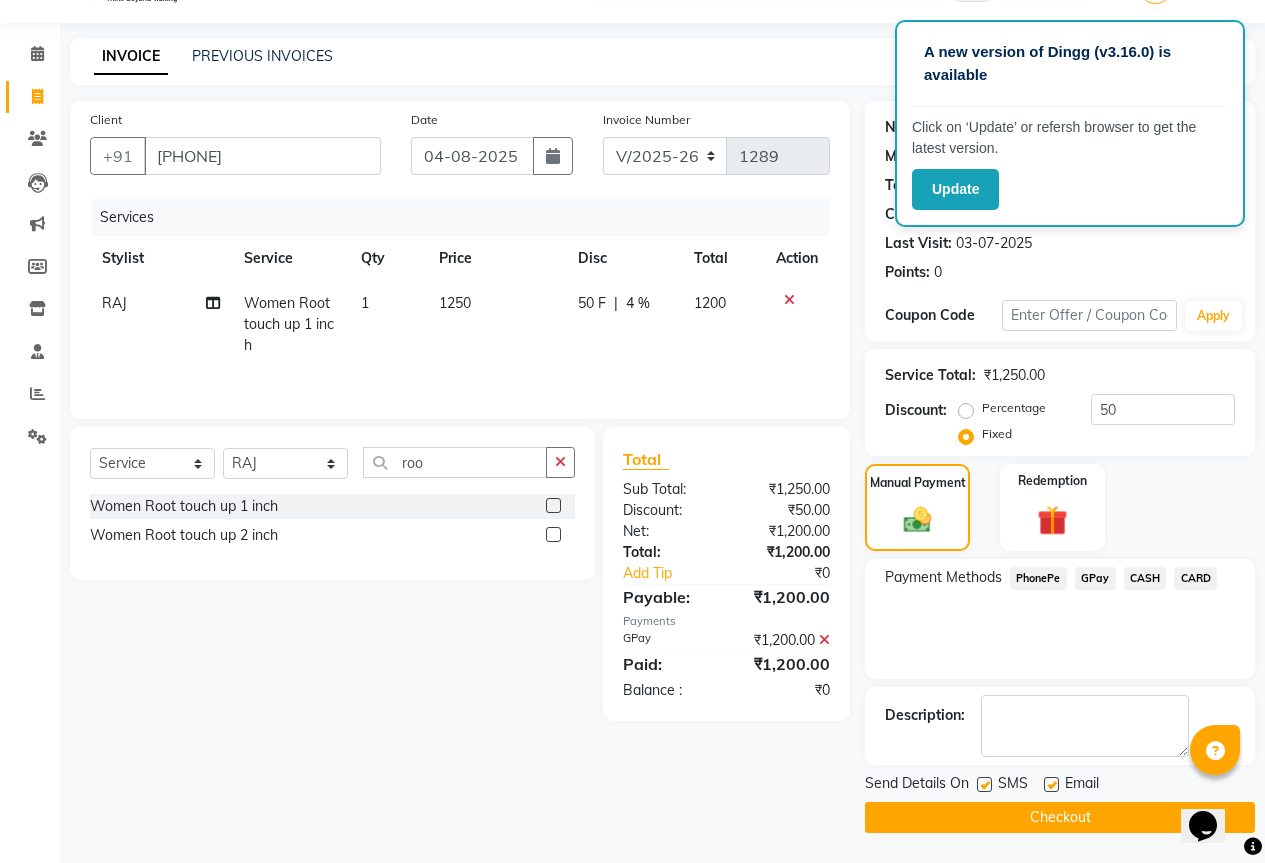 click on "Checkout" 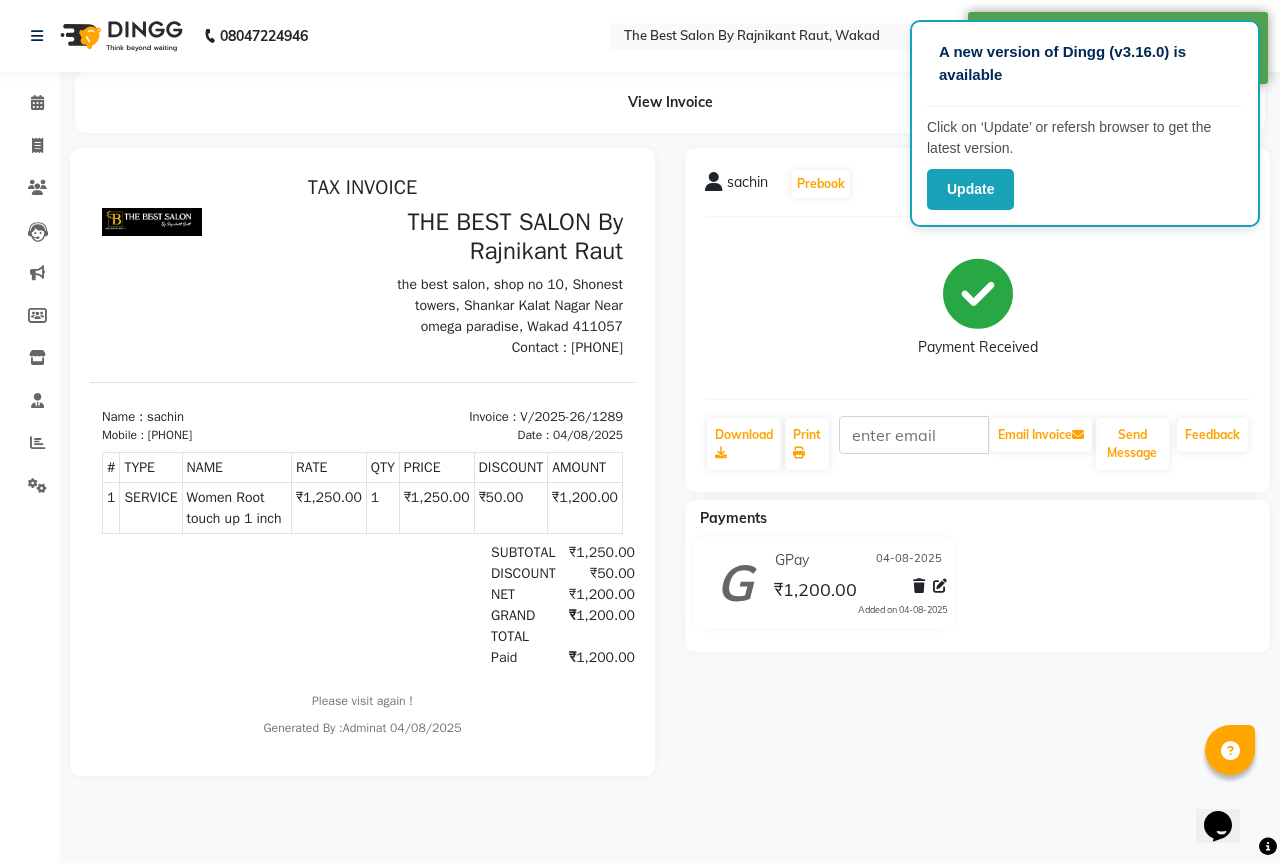 scroll, scrollTop: 0, scrollLeft: 0, axis: both 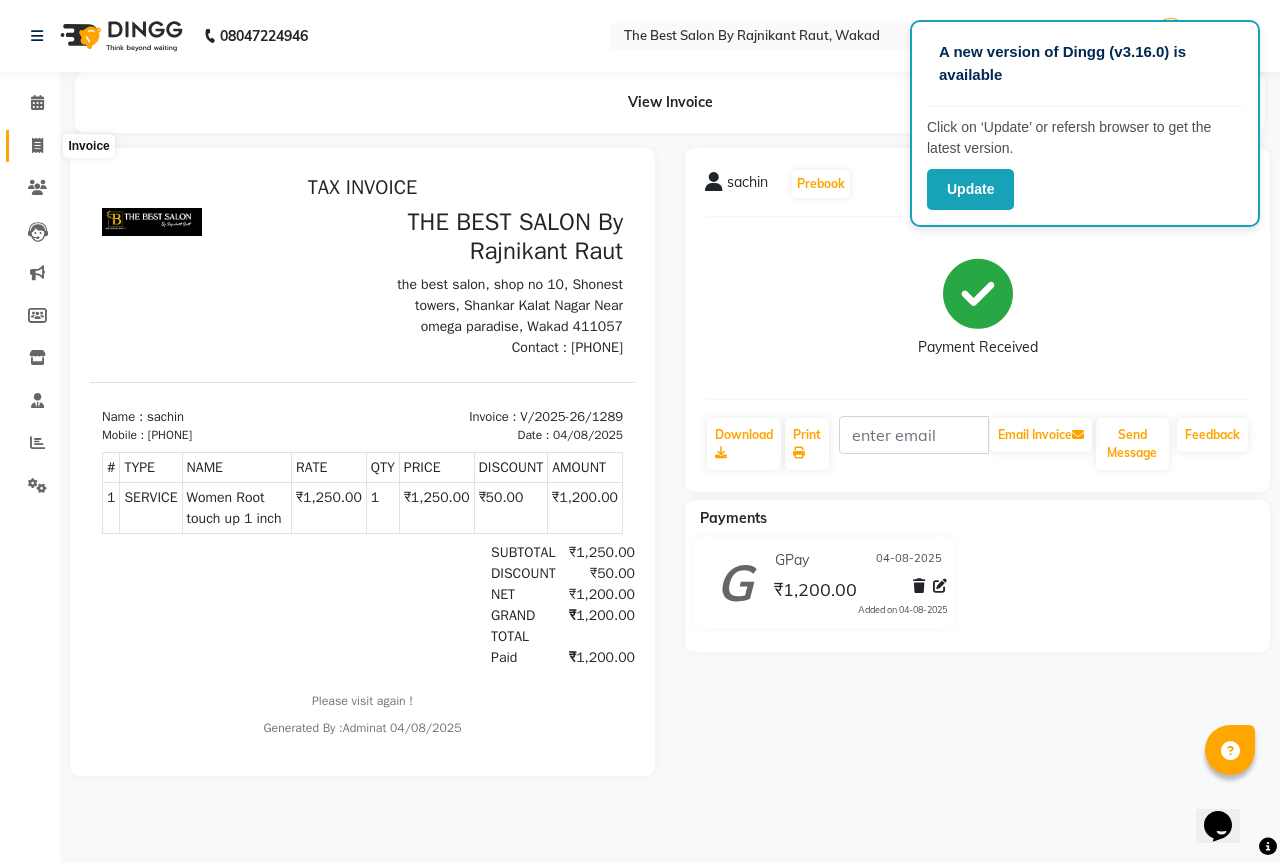 click 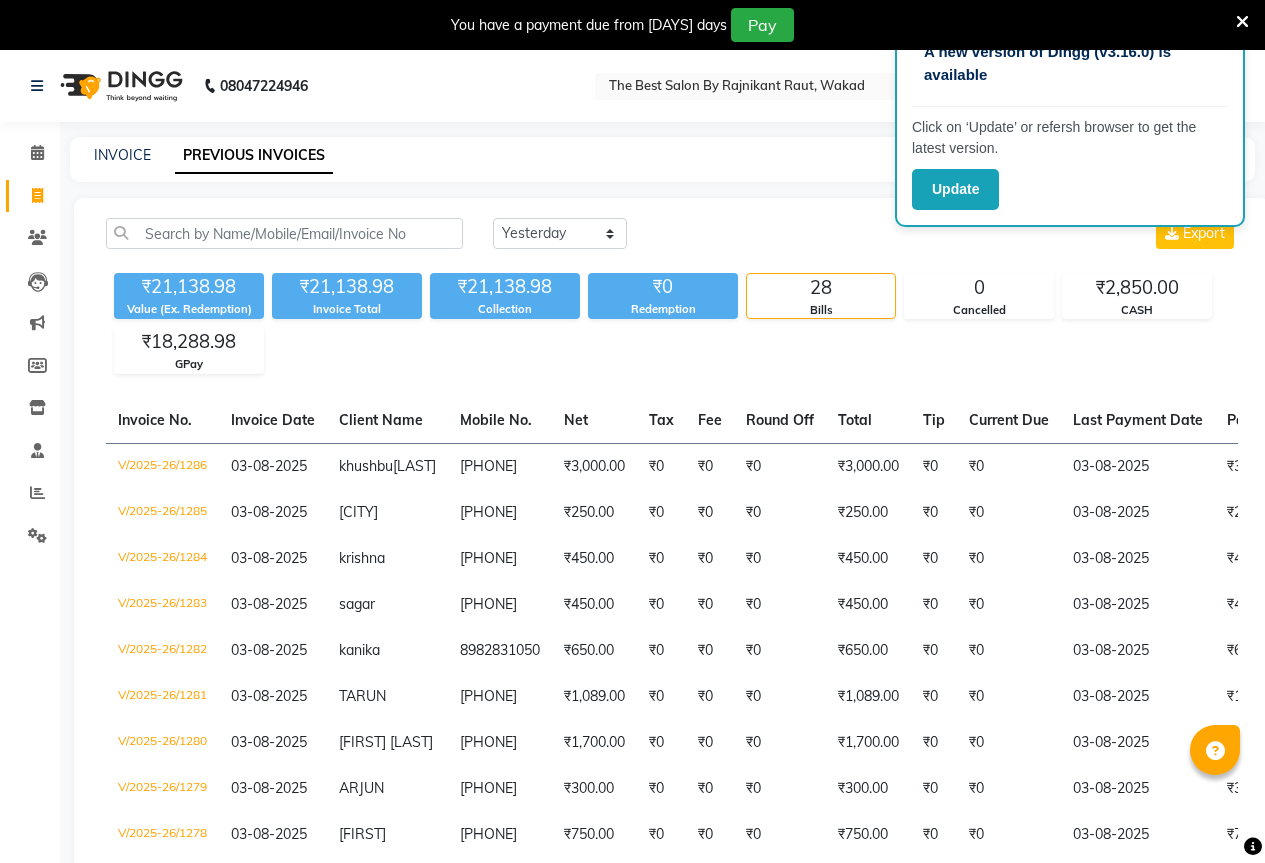 select on "yesterday" 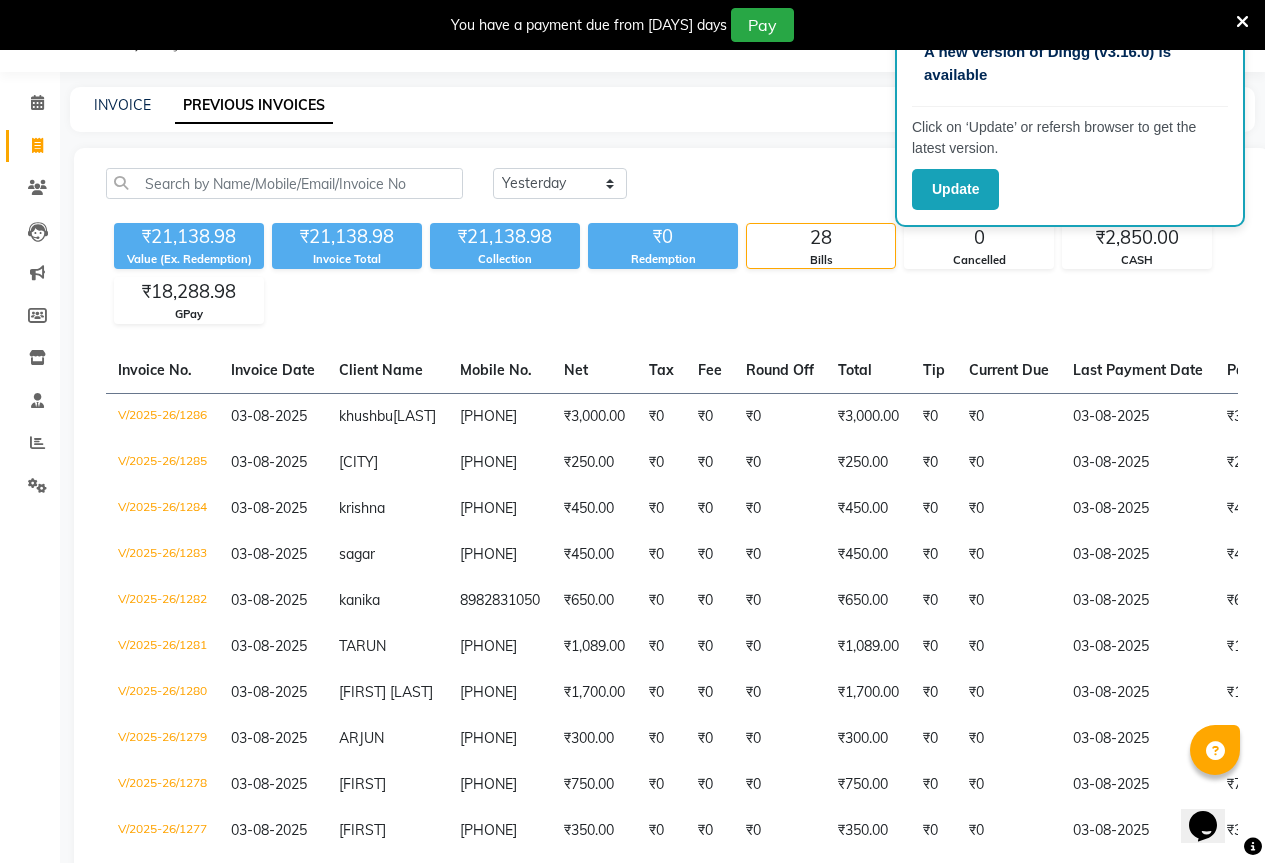 scroll, scrollTop: 0, scrollLeft: 0, axis: both 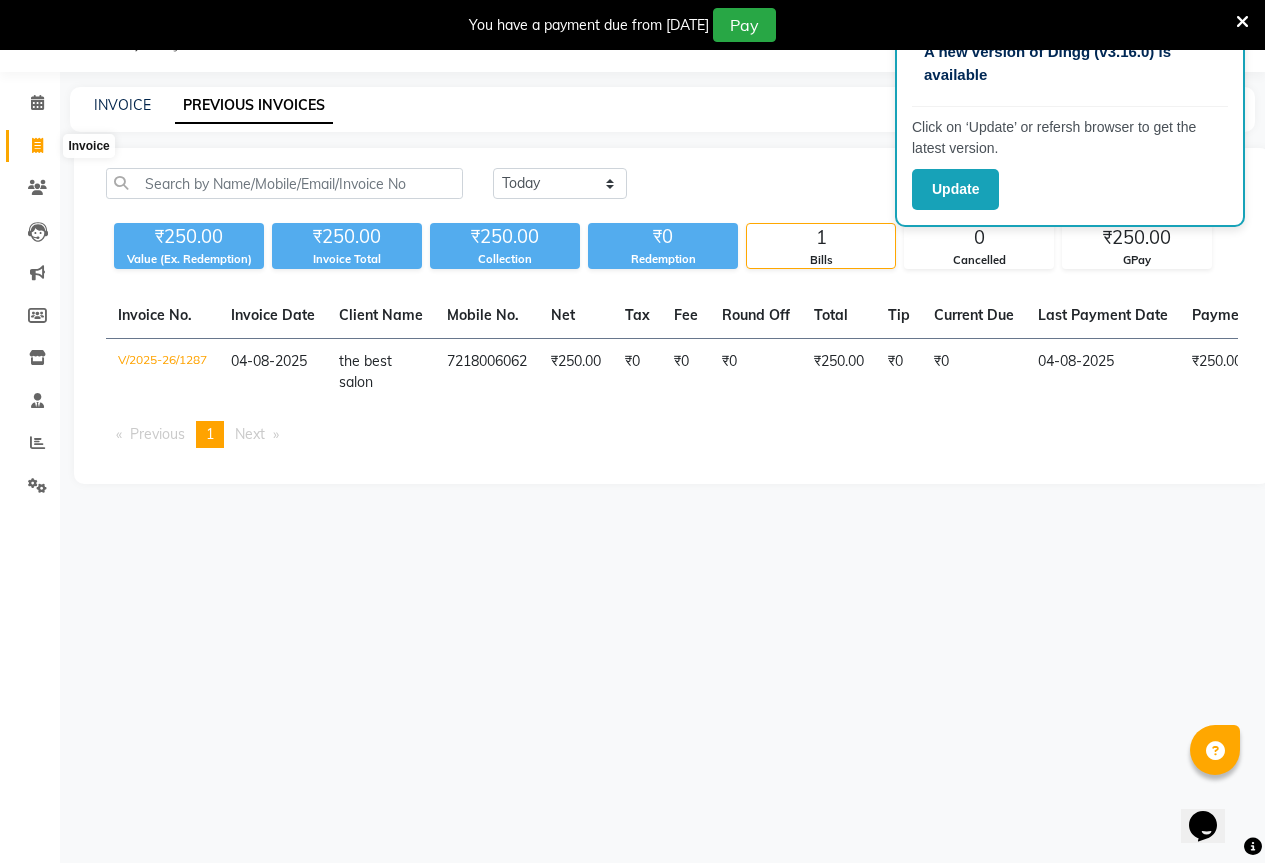 click 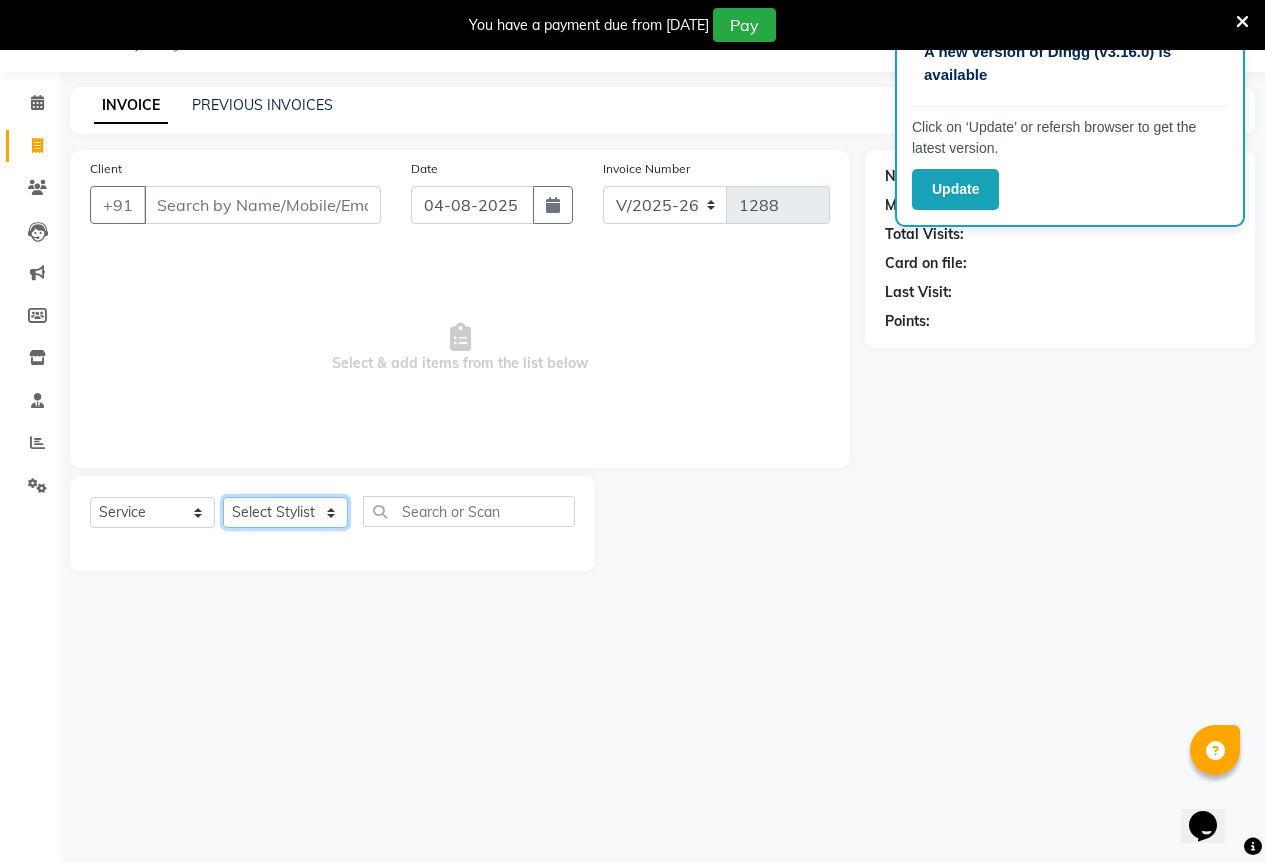 click on "Select Stylist AKASH KAJAL PAYAL RAJ RUTUJA SAHIL" 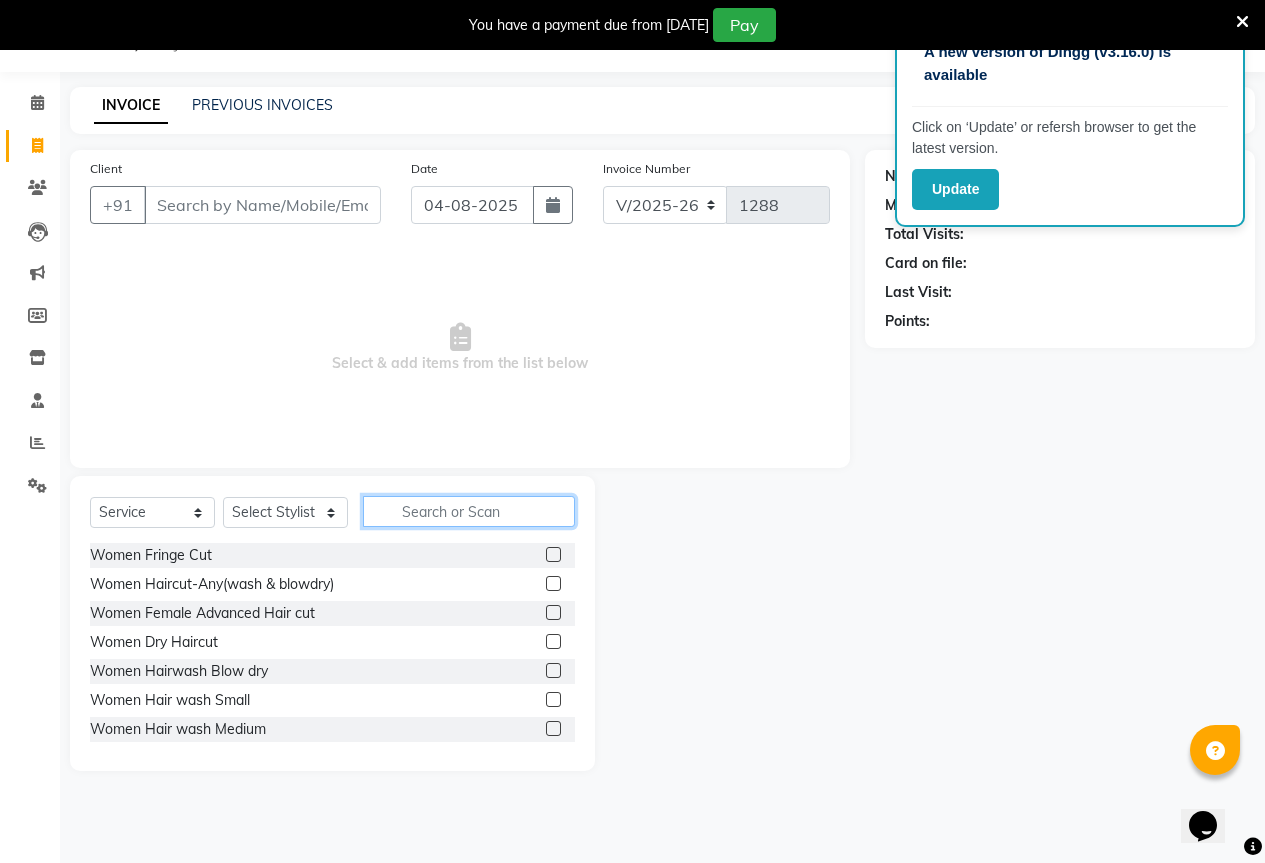 click 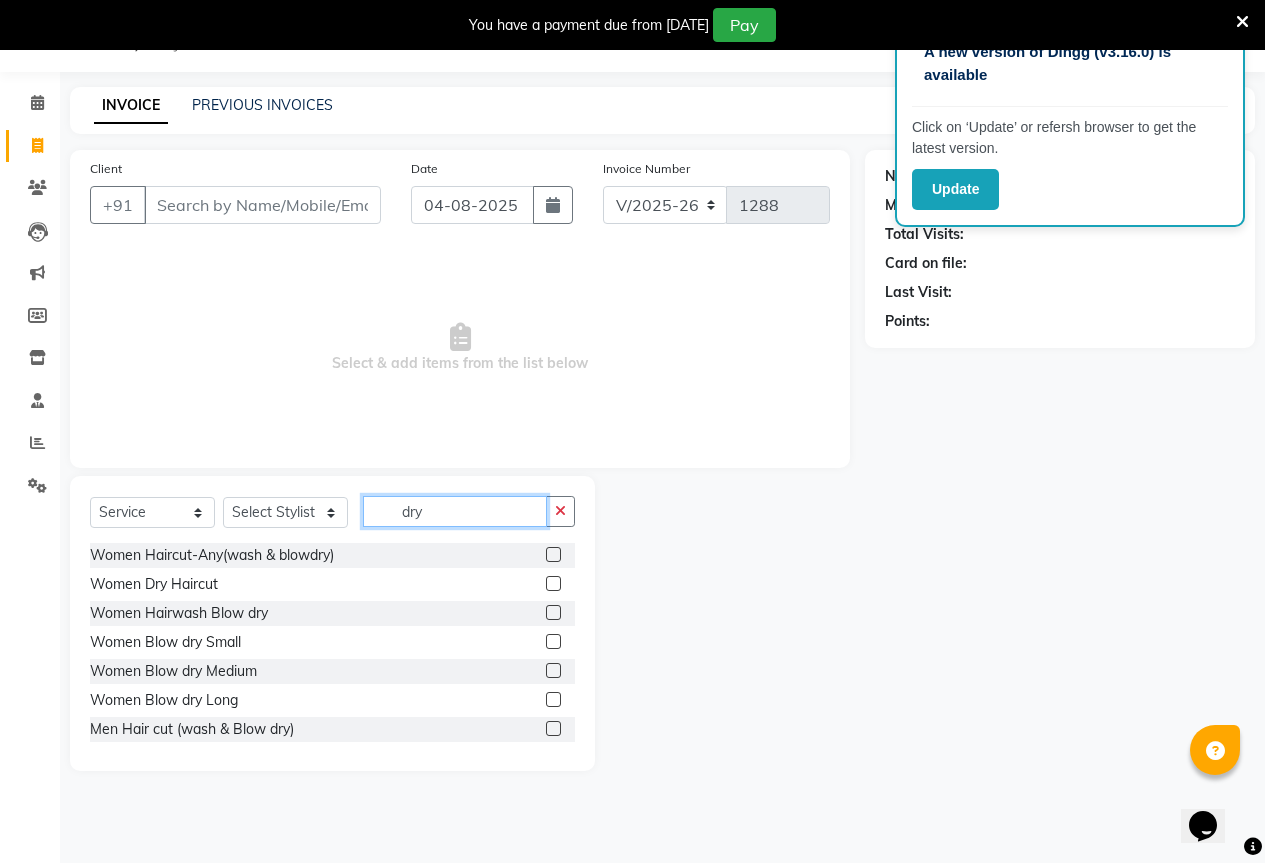 scroll, scrollTop: 61, scrollLeft: 0, axis: vertical 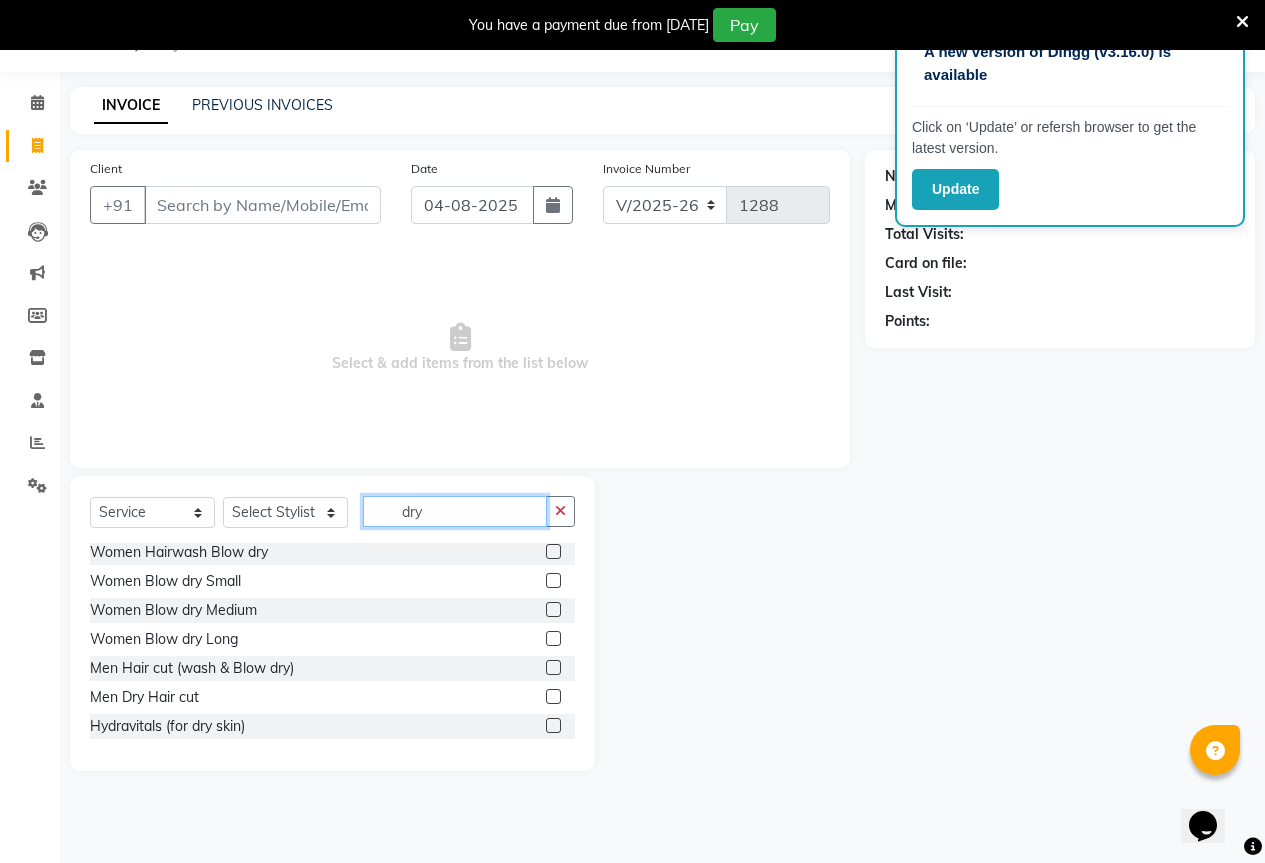 type on "dry" 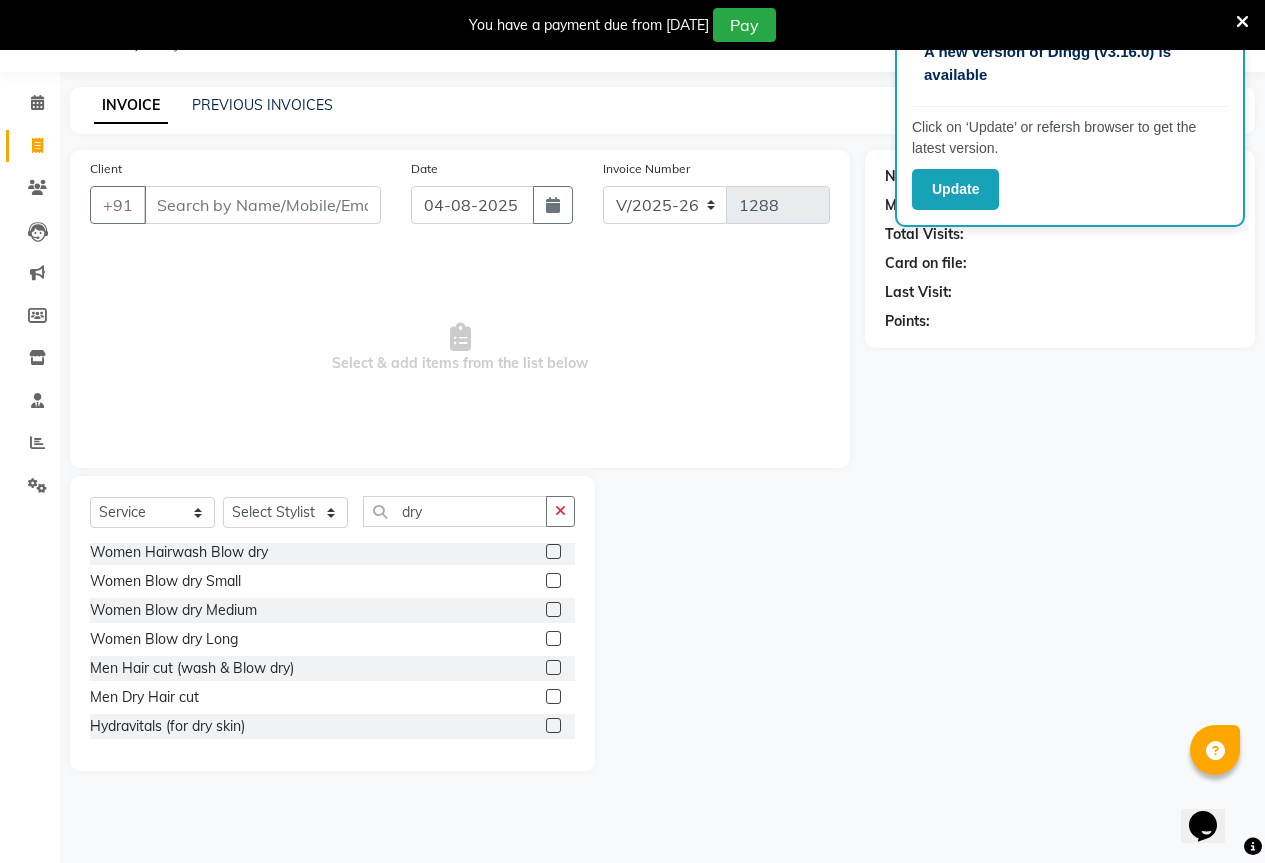 click 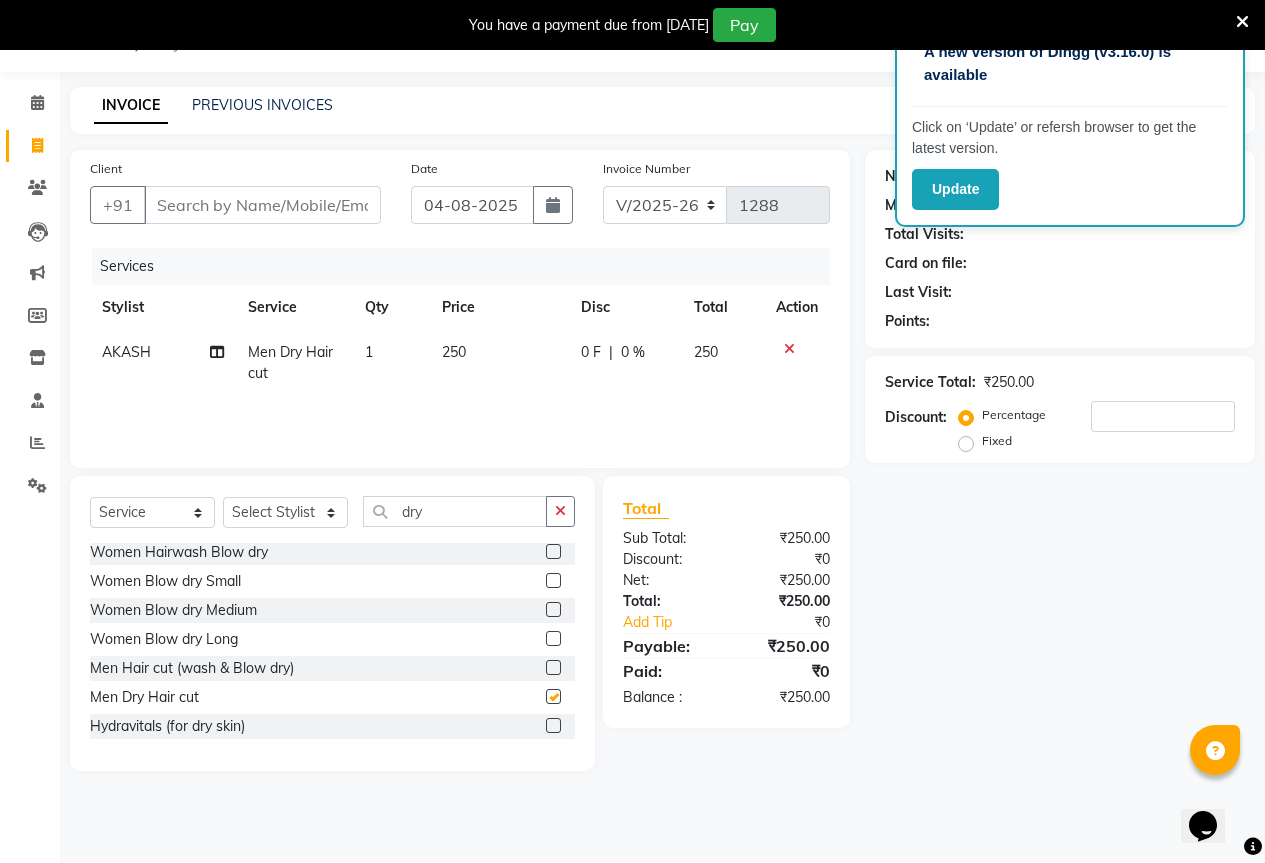 checkbox on "false" 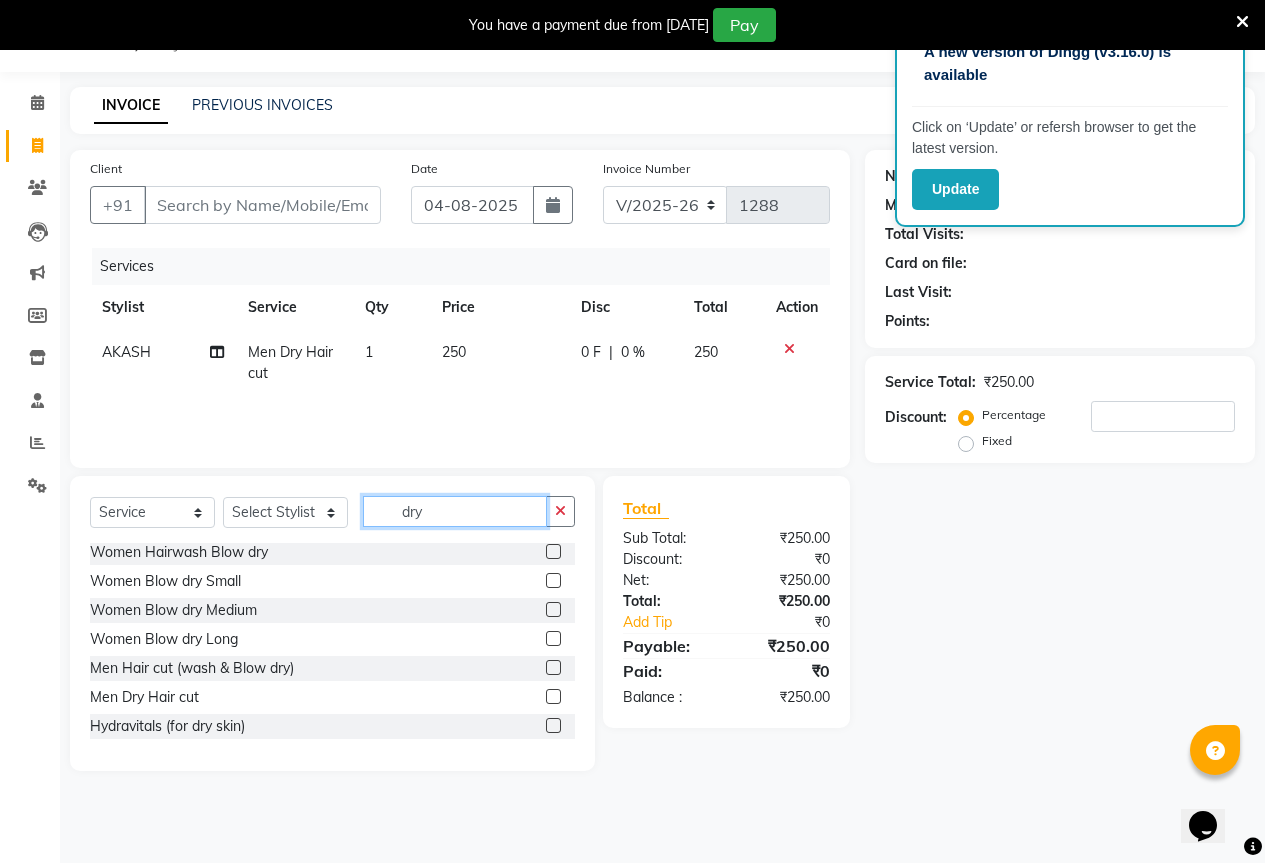 click on "dry" 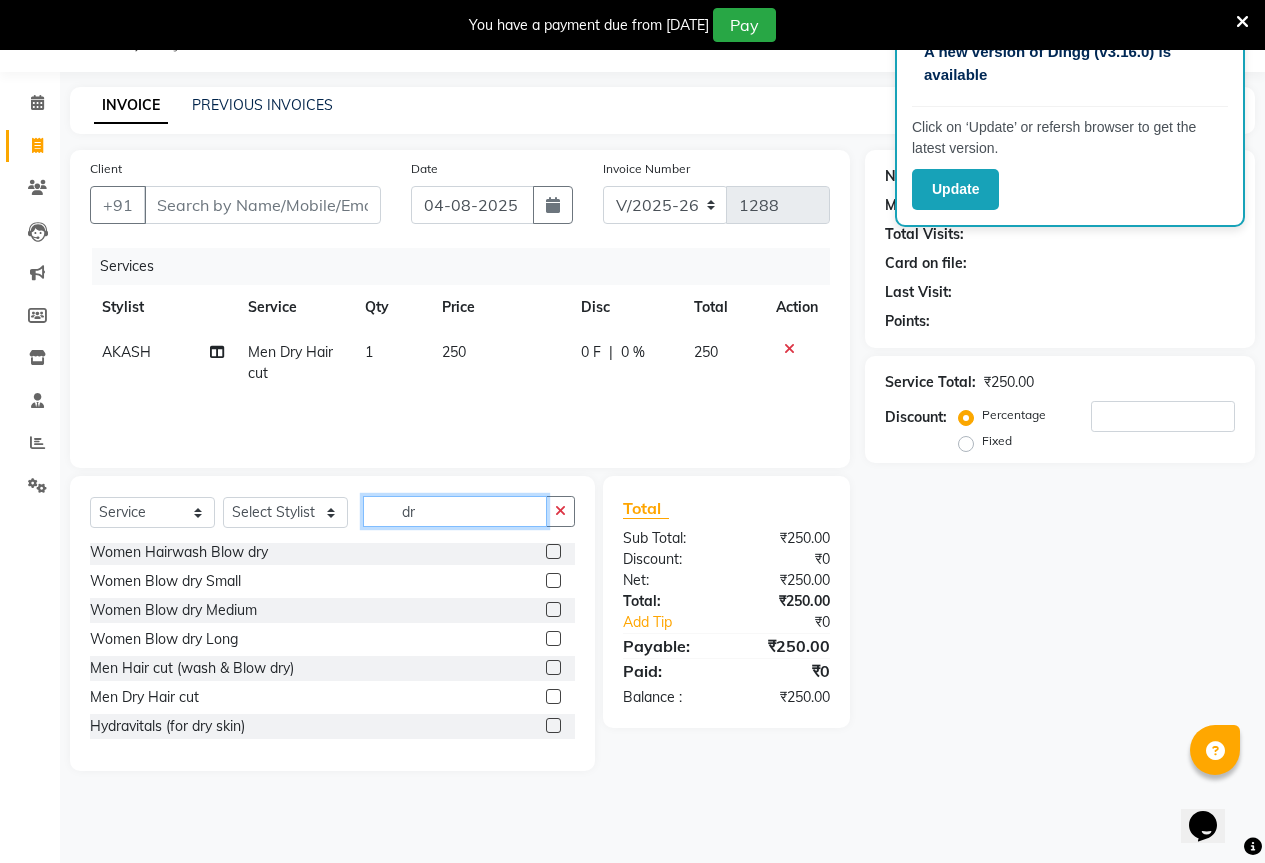 type on "d" 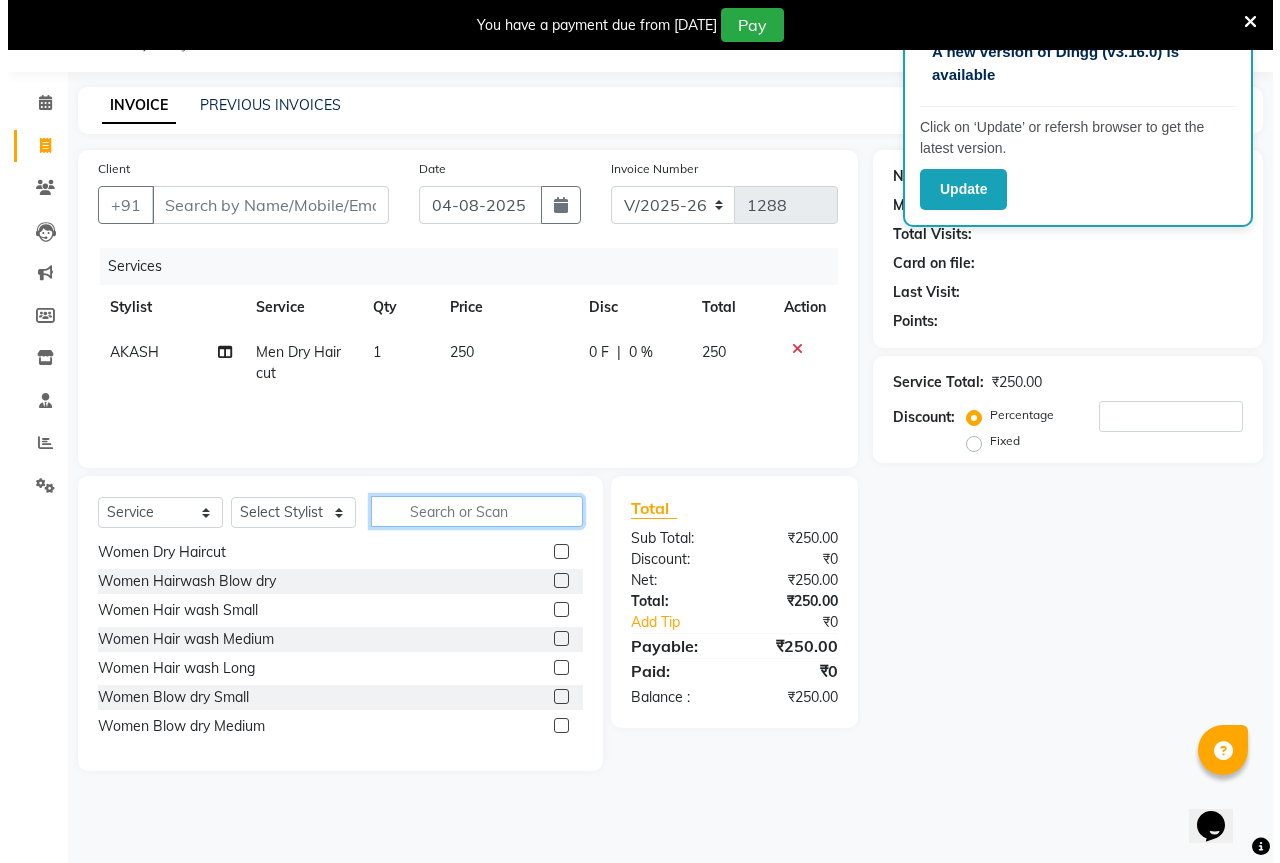 scroll, scrollTop: 119, scrollLeft: 0, axis: vertical 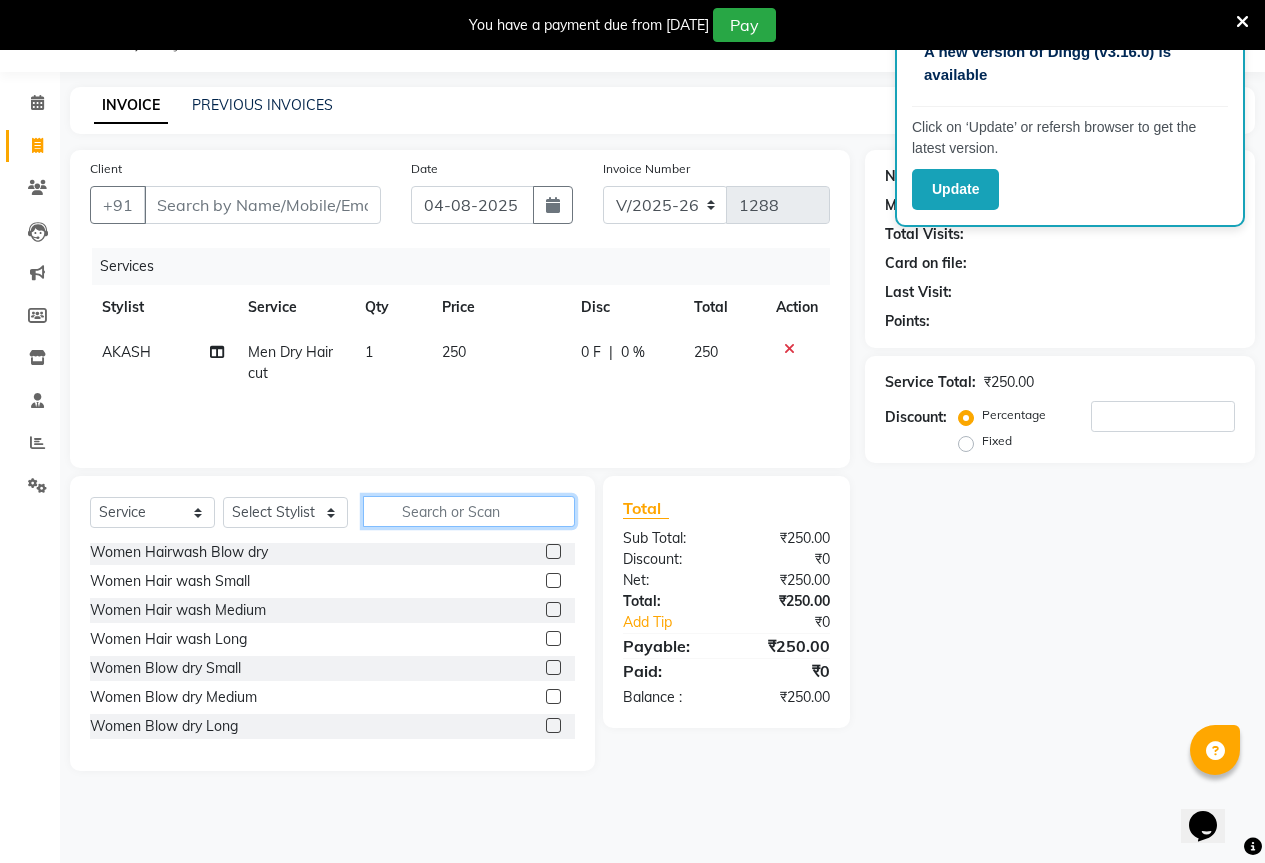 type 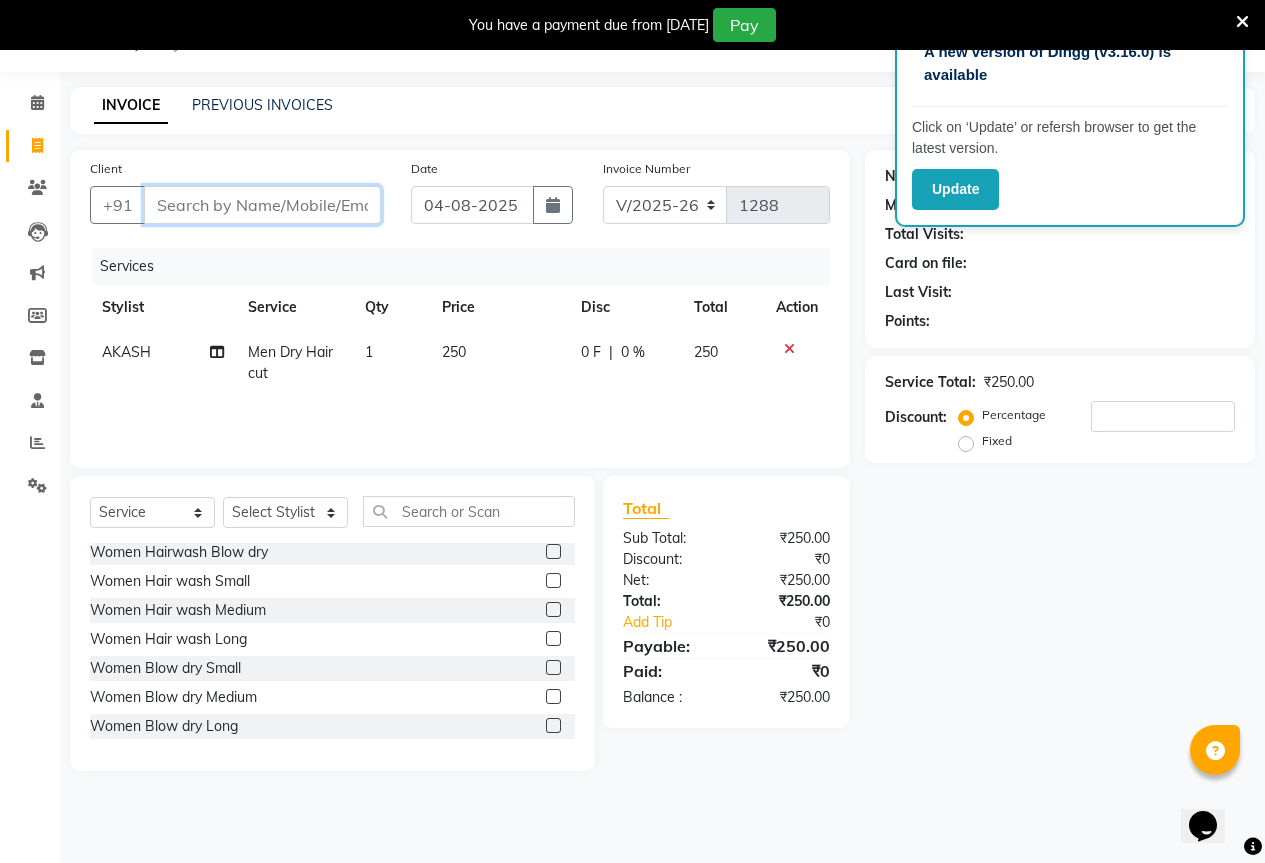 click on "Client" at bounding box center [262, 205] 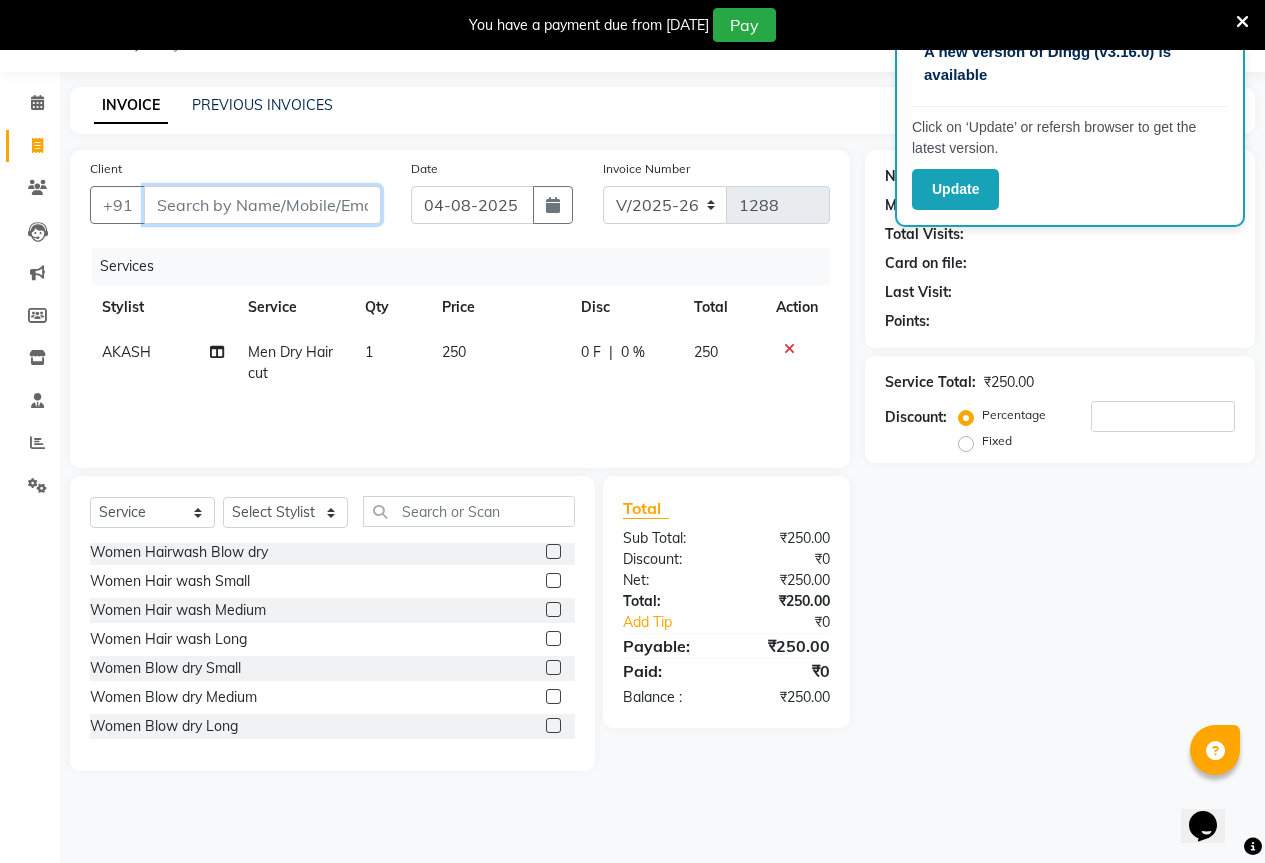 type on "7" 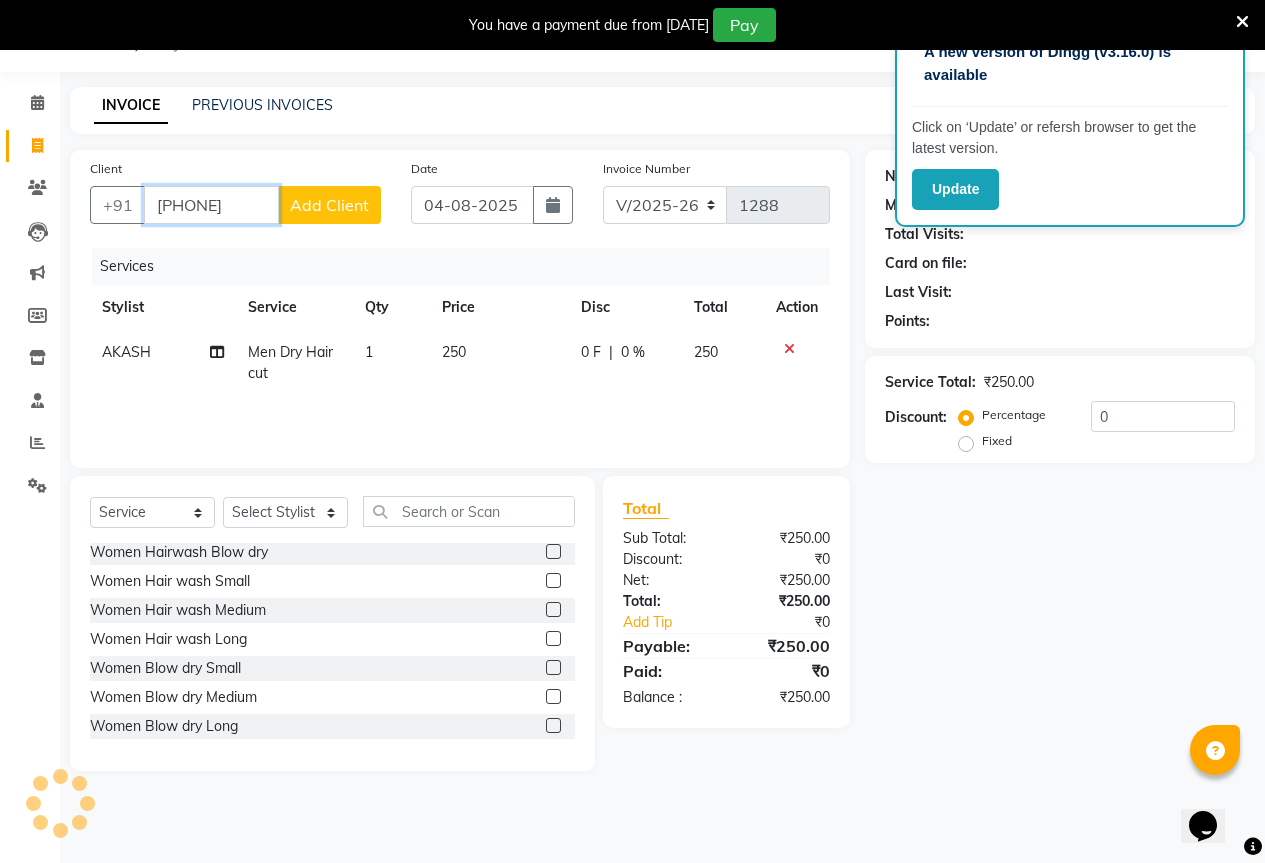 type on "[PHONE]" 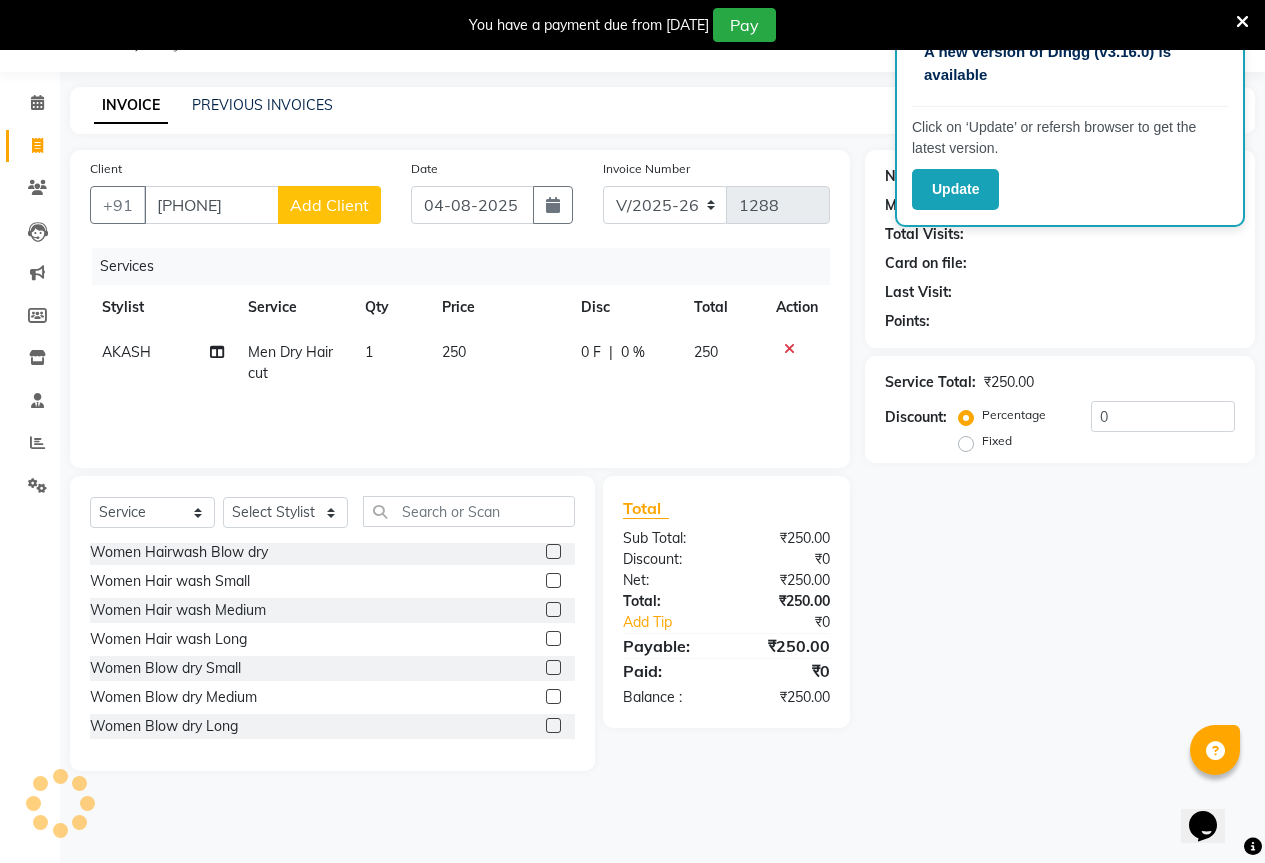 click on "Add Client" 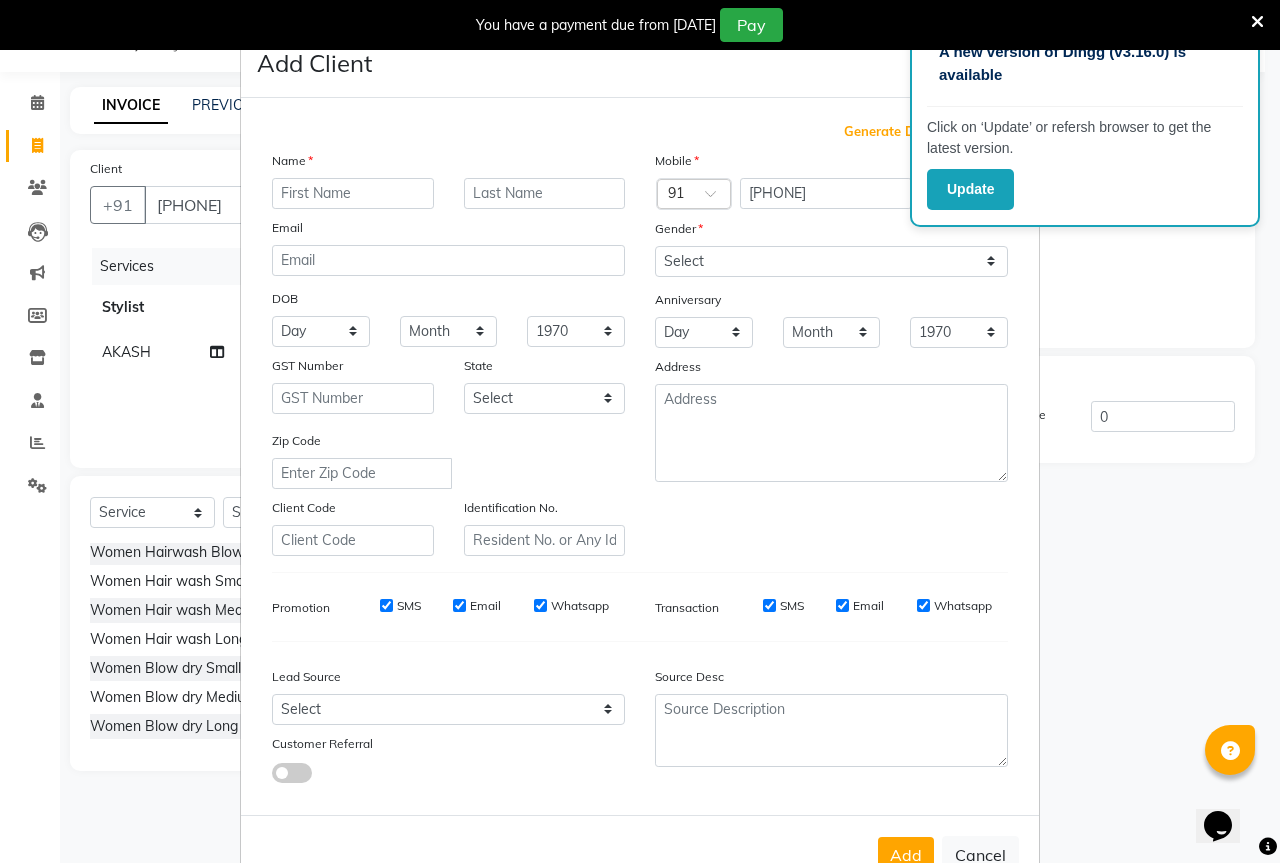 drag, startPoint x: 352, startPoint y: 186, endPoint x: 324, endPoint y: 197, distance: 30.083218 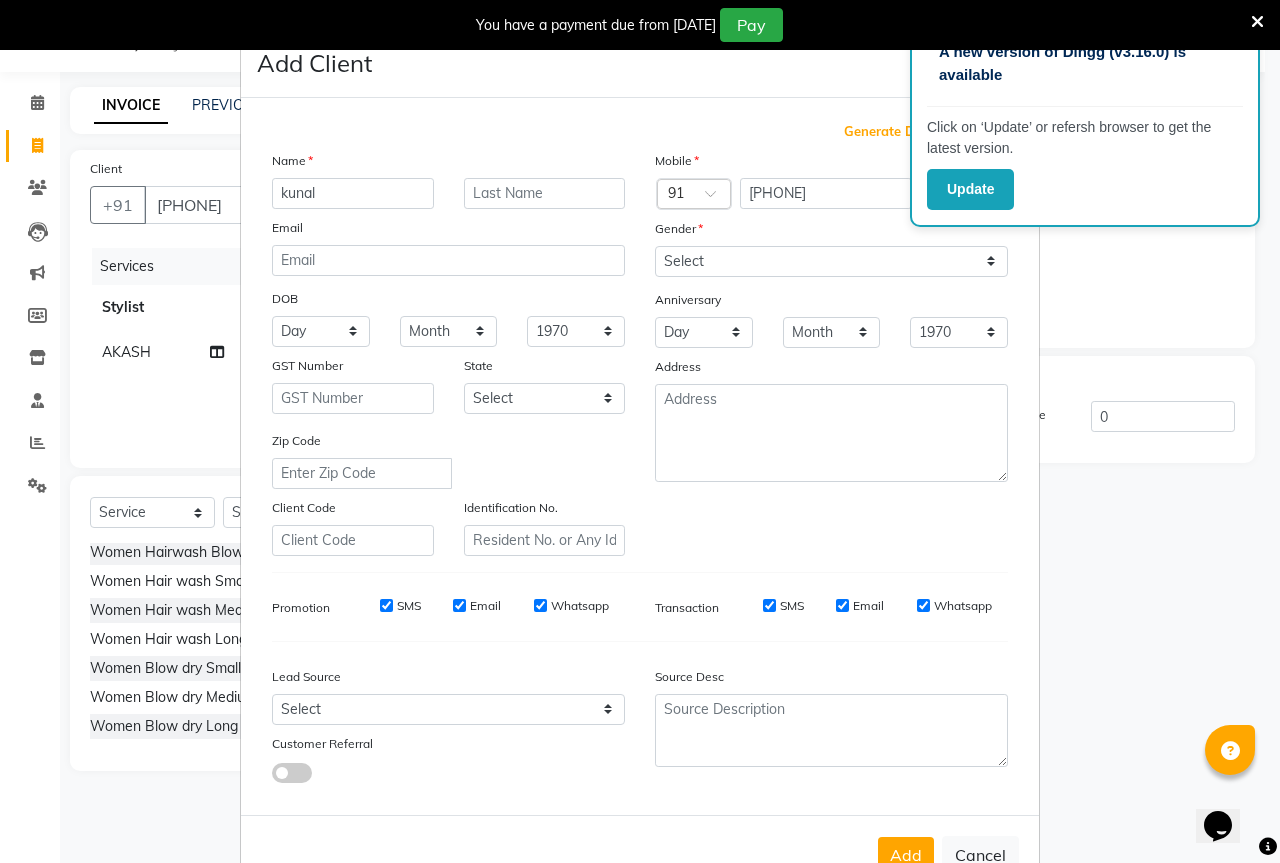 type on "kunal" 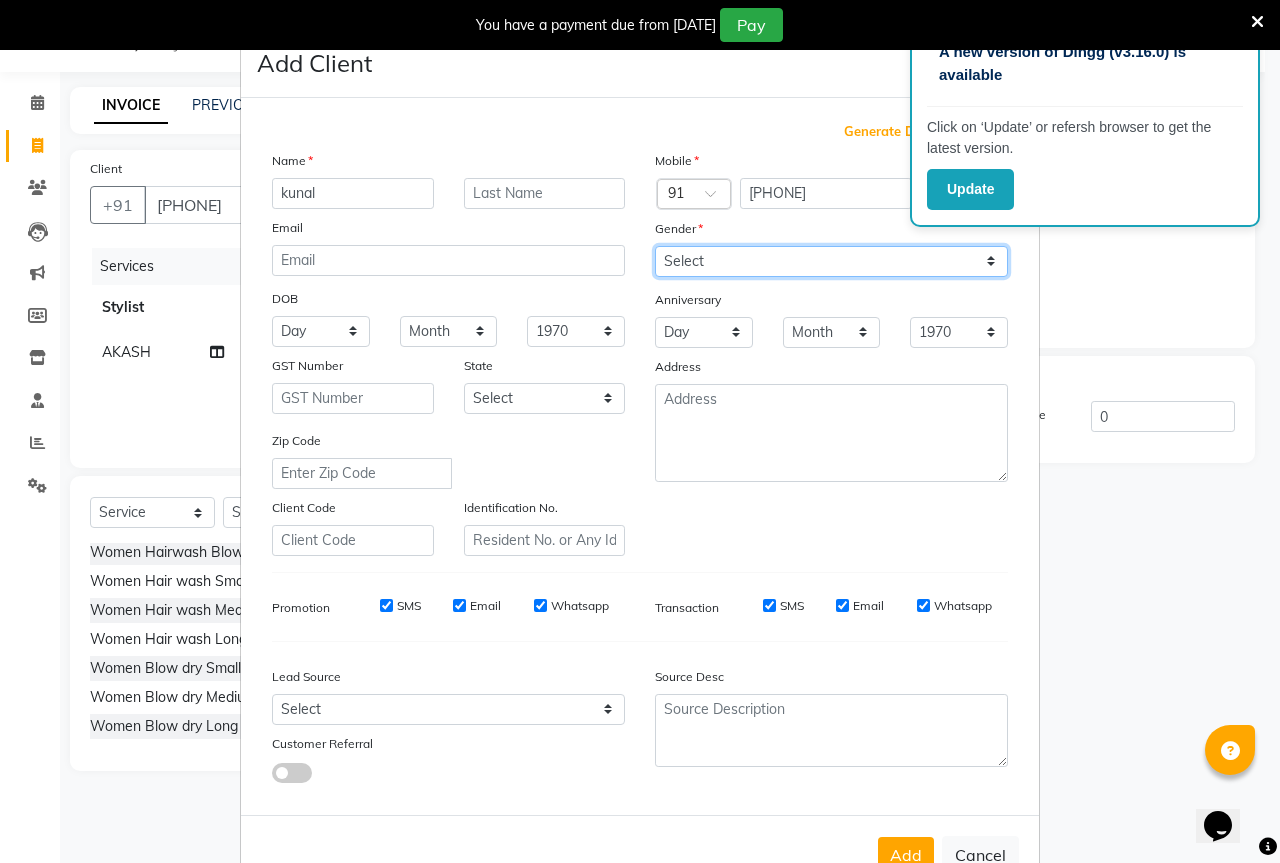 click on "Select Male Female Other Prefer Not To Say" at bounding box center [831, 261] 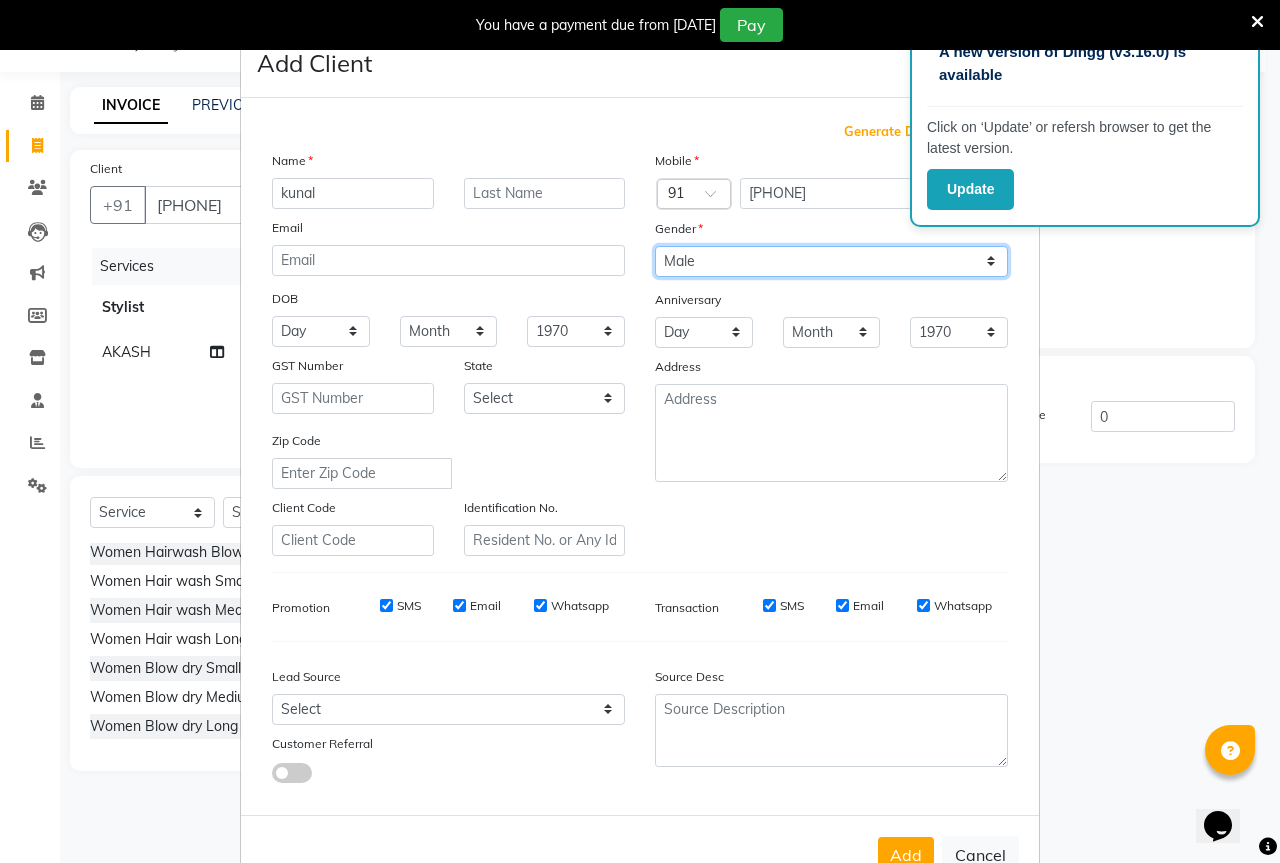 click on "Select Male Female Other Prefer Not To Say" at bounding box center (831, 261) 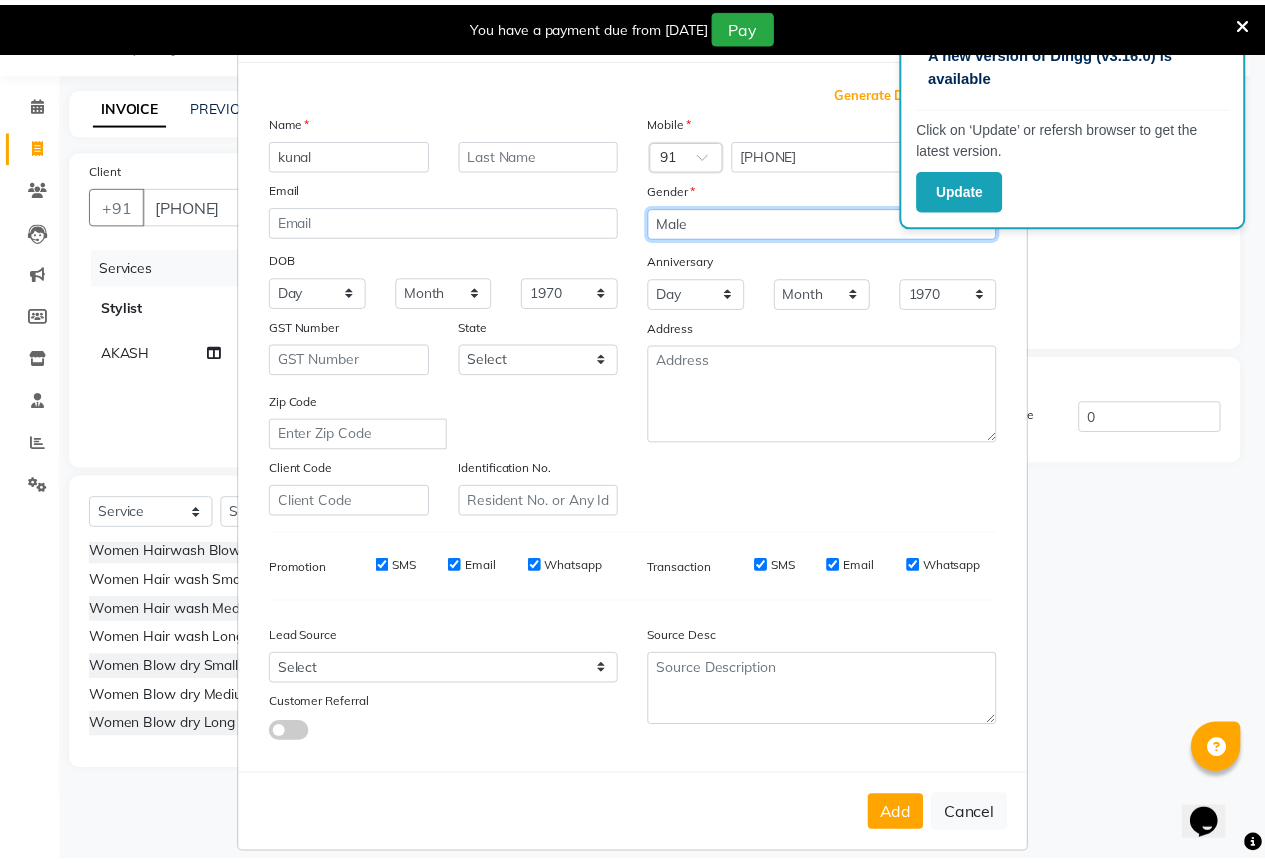 scroll, scrollTop: 60, scrollLeft: 0, axis: vertical 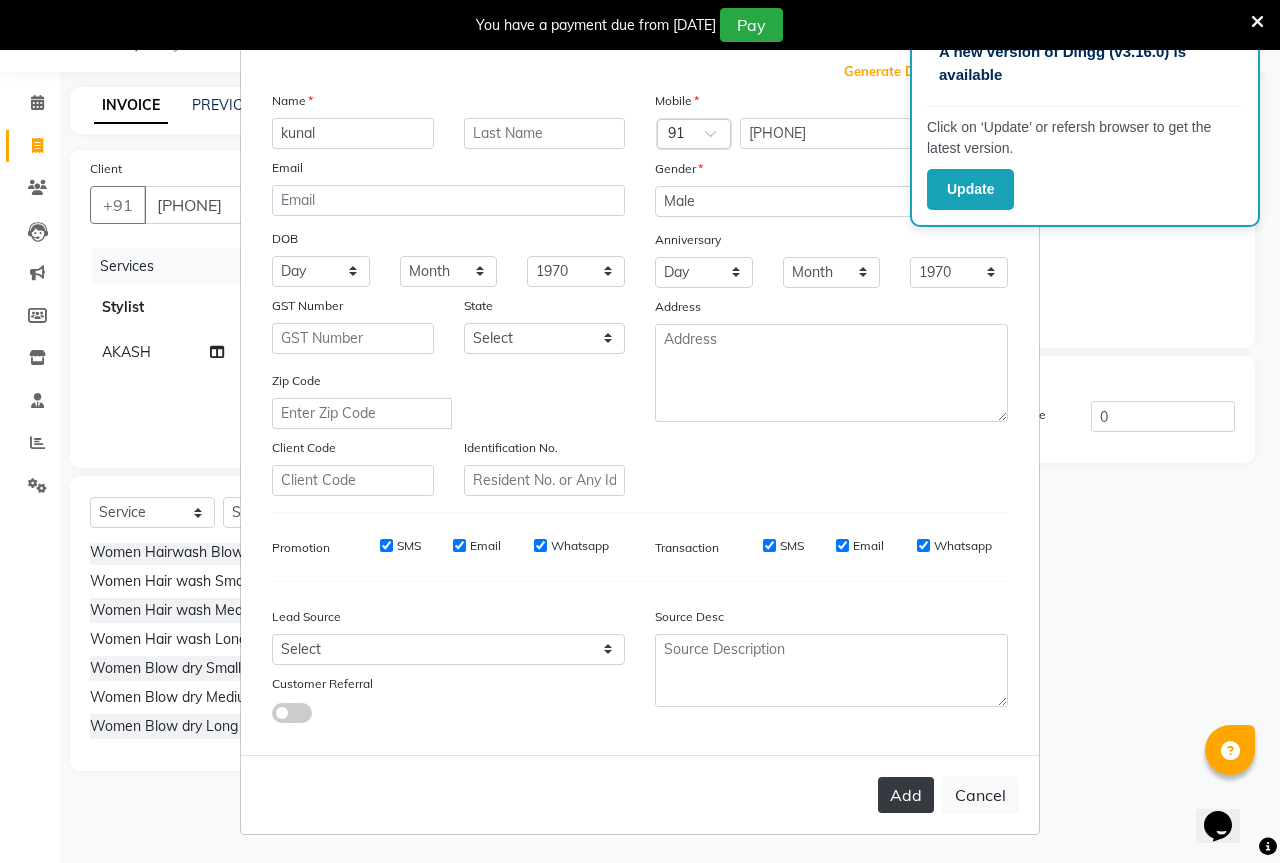 click on "Add" at bounding box center [906, 795] 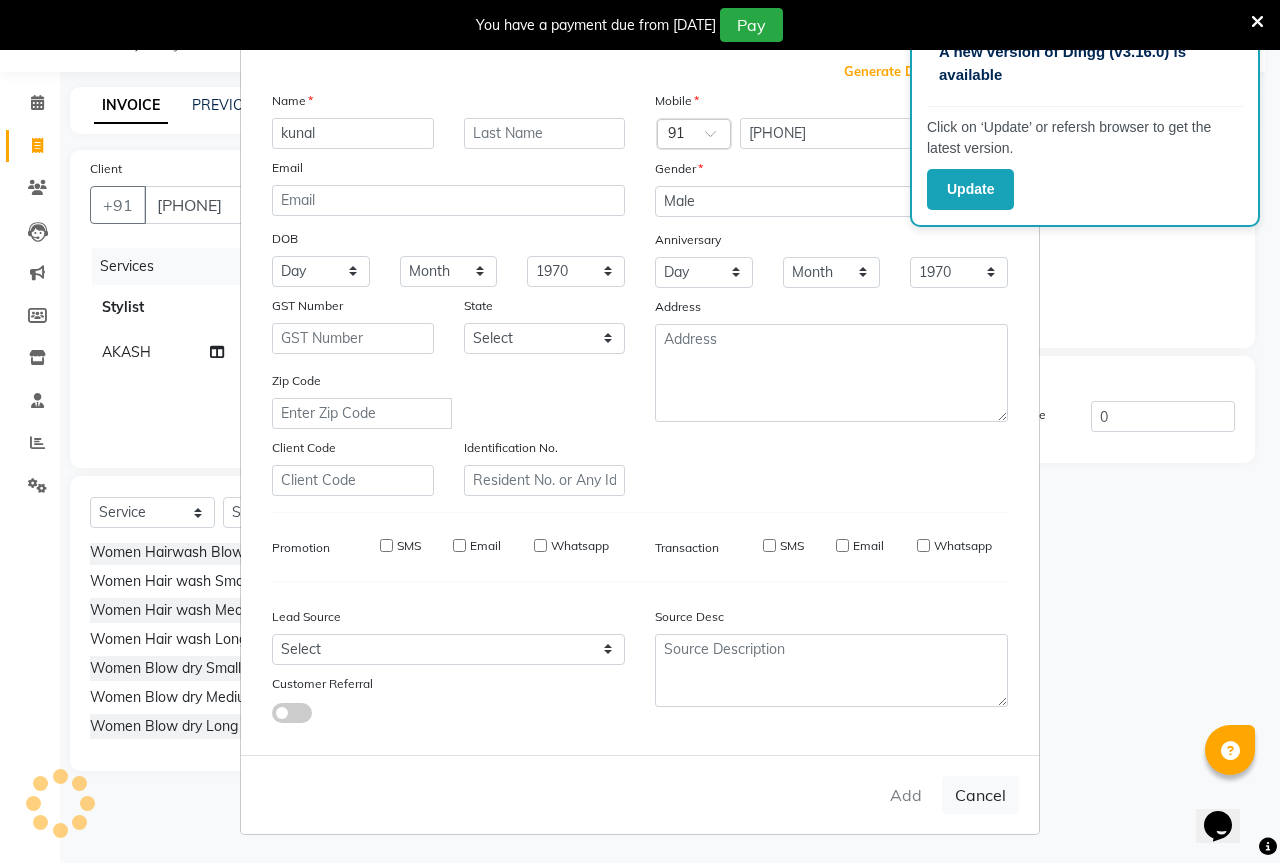 type 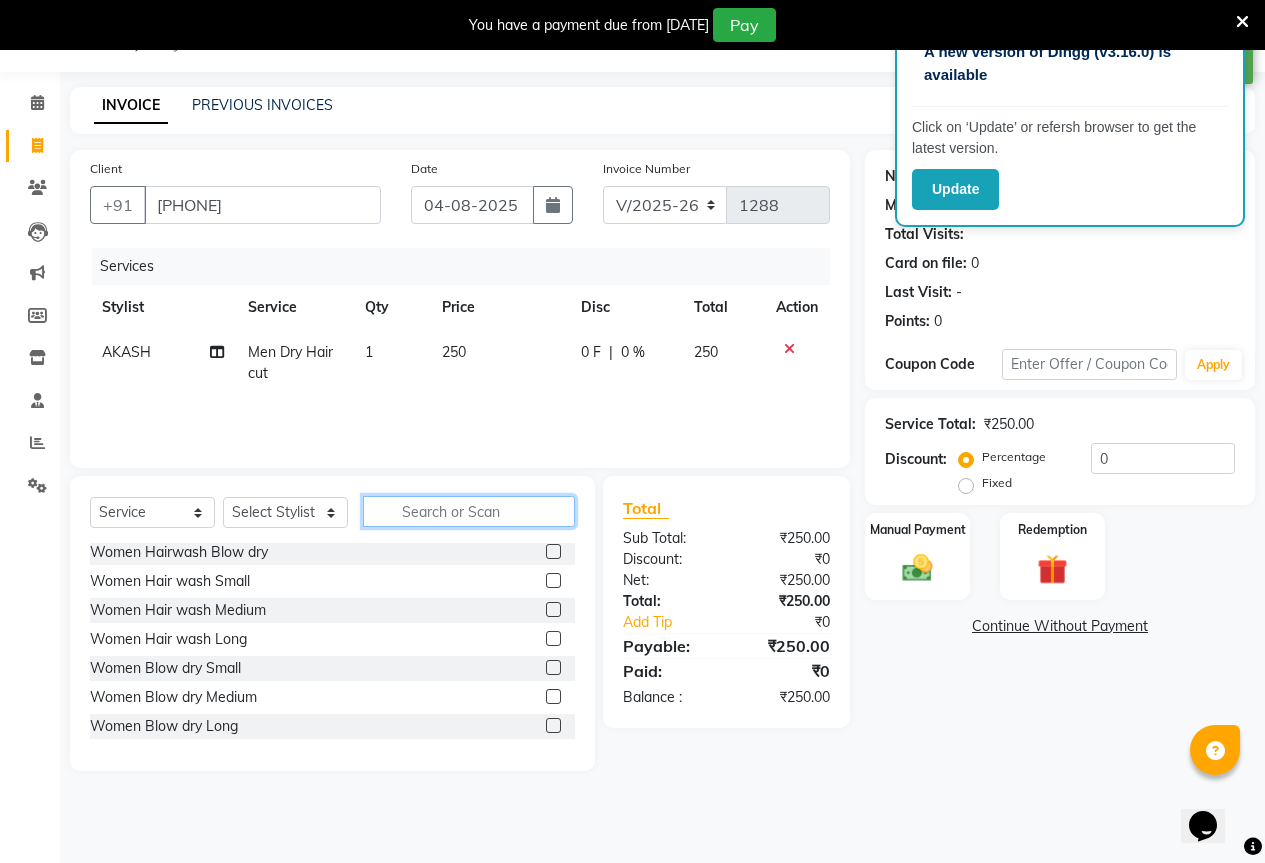 click 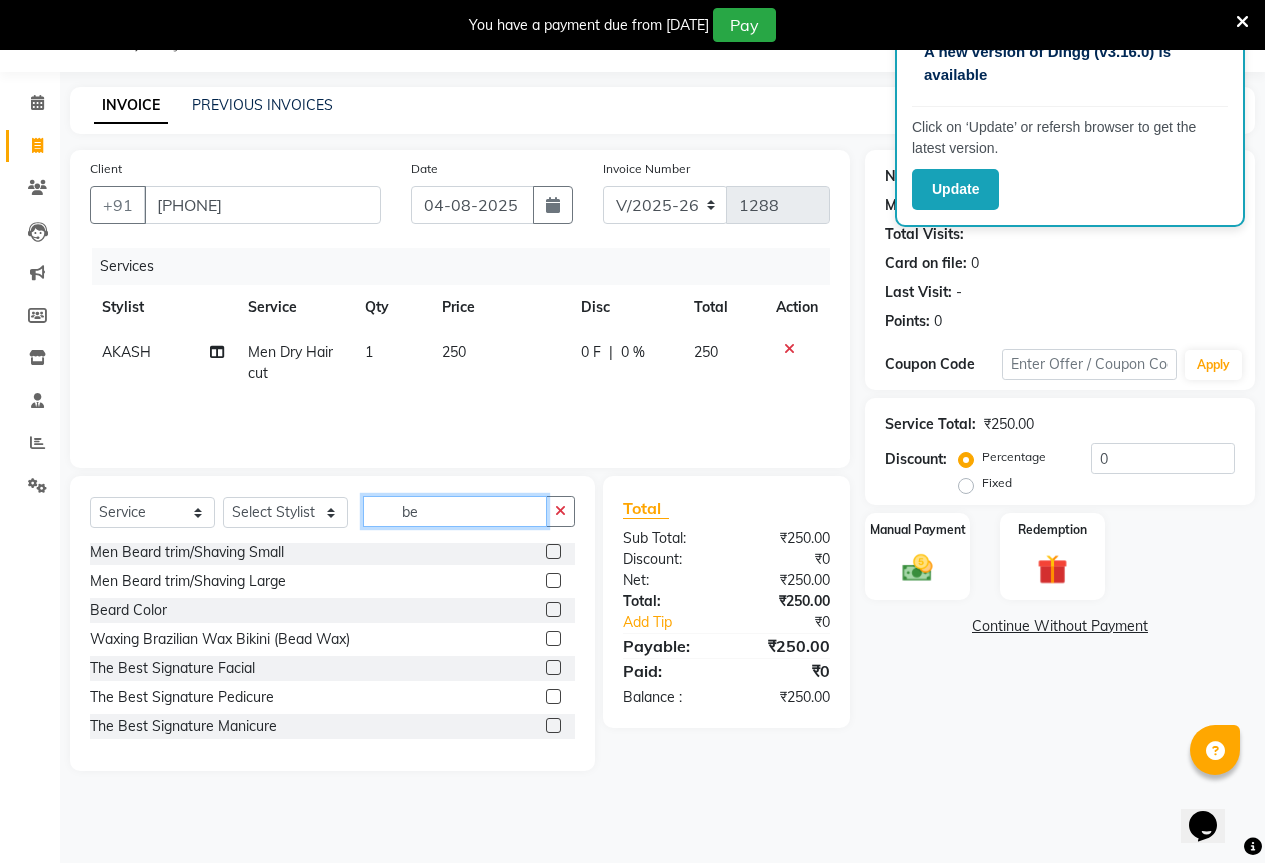 scroll, scrollTop: 0, scrollLeft: 0, axis: both 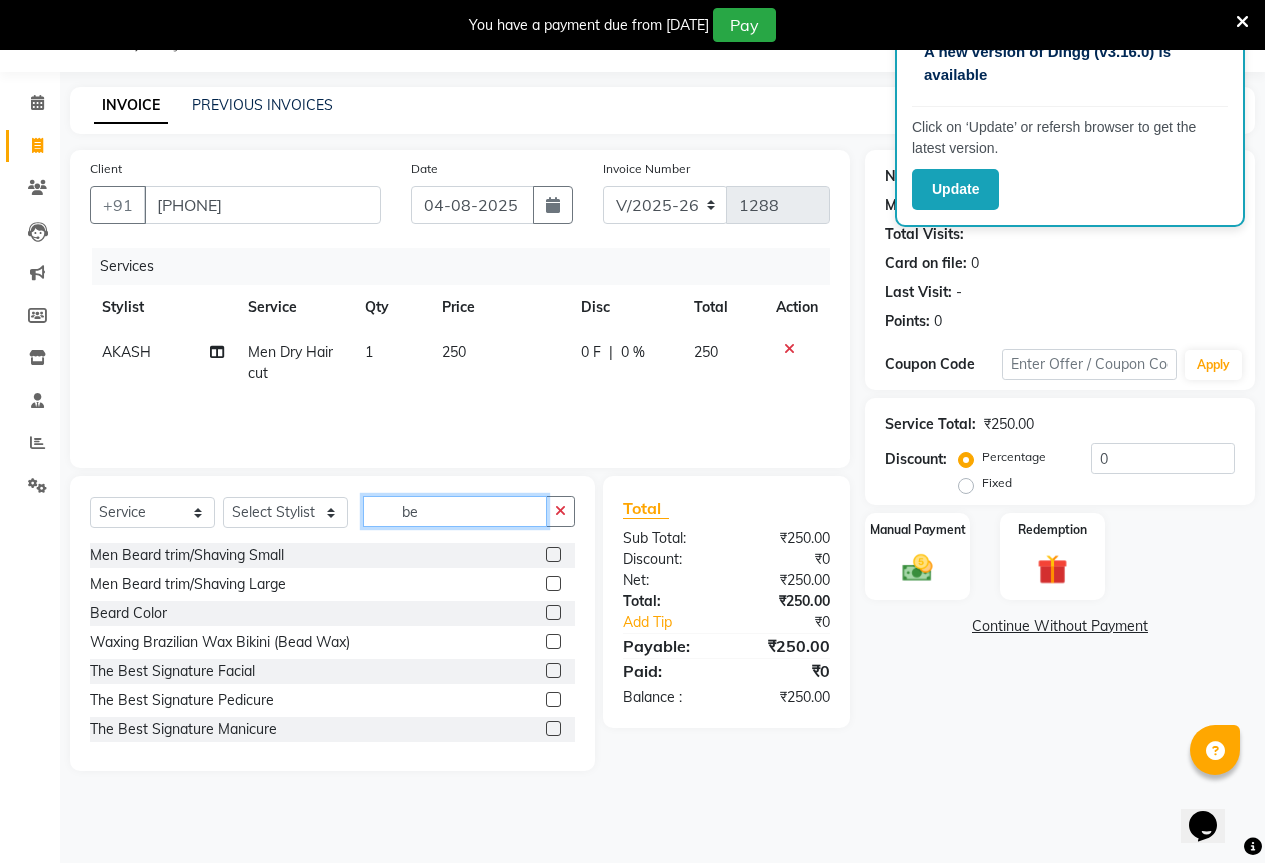 type on "be" 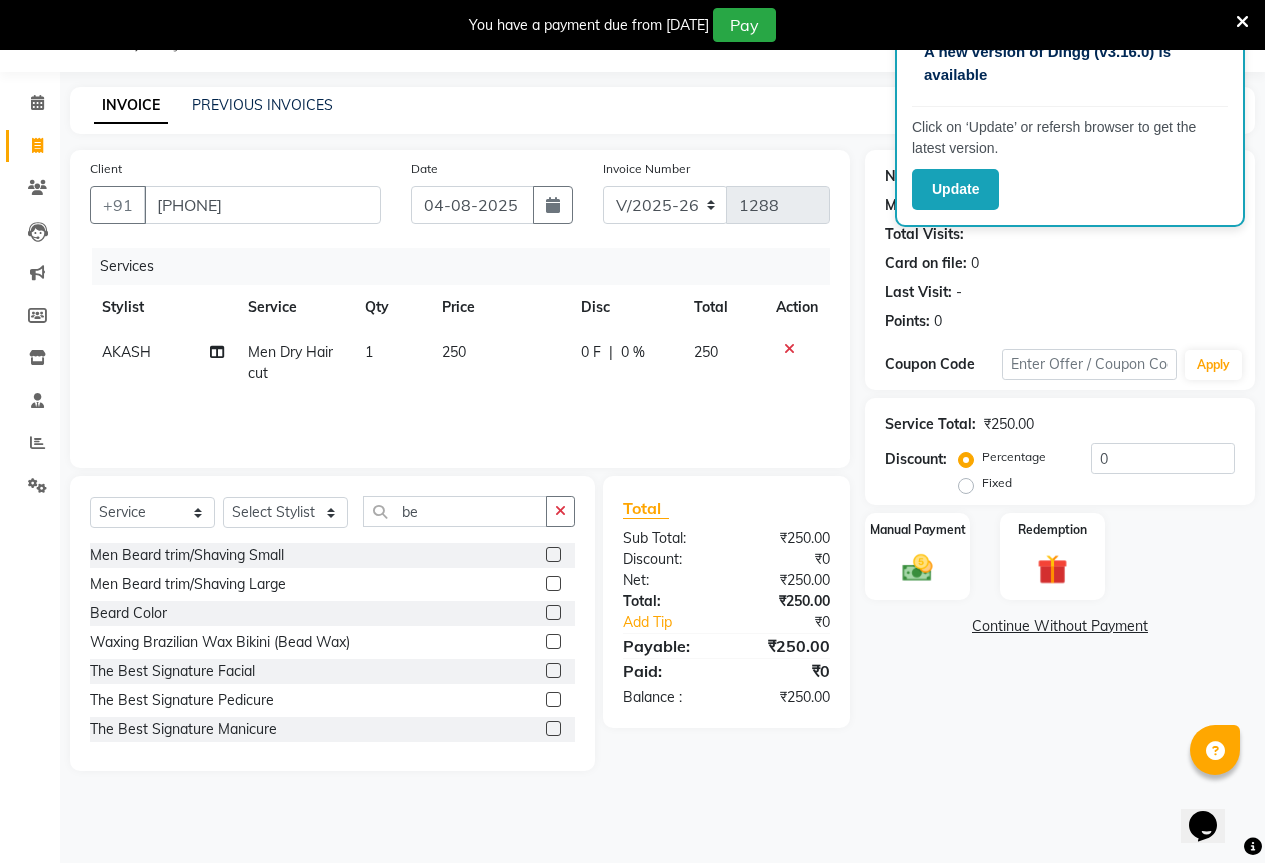 click 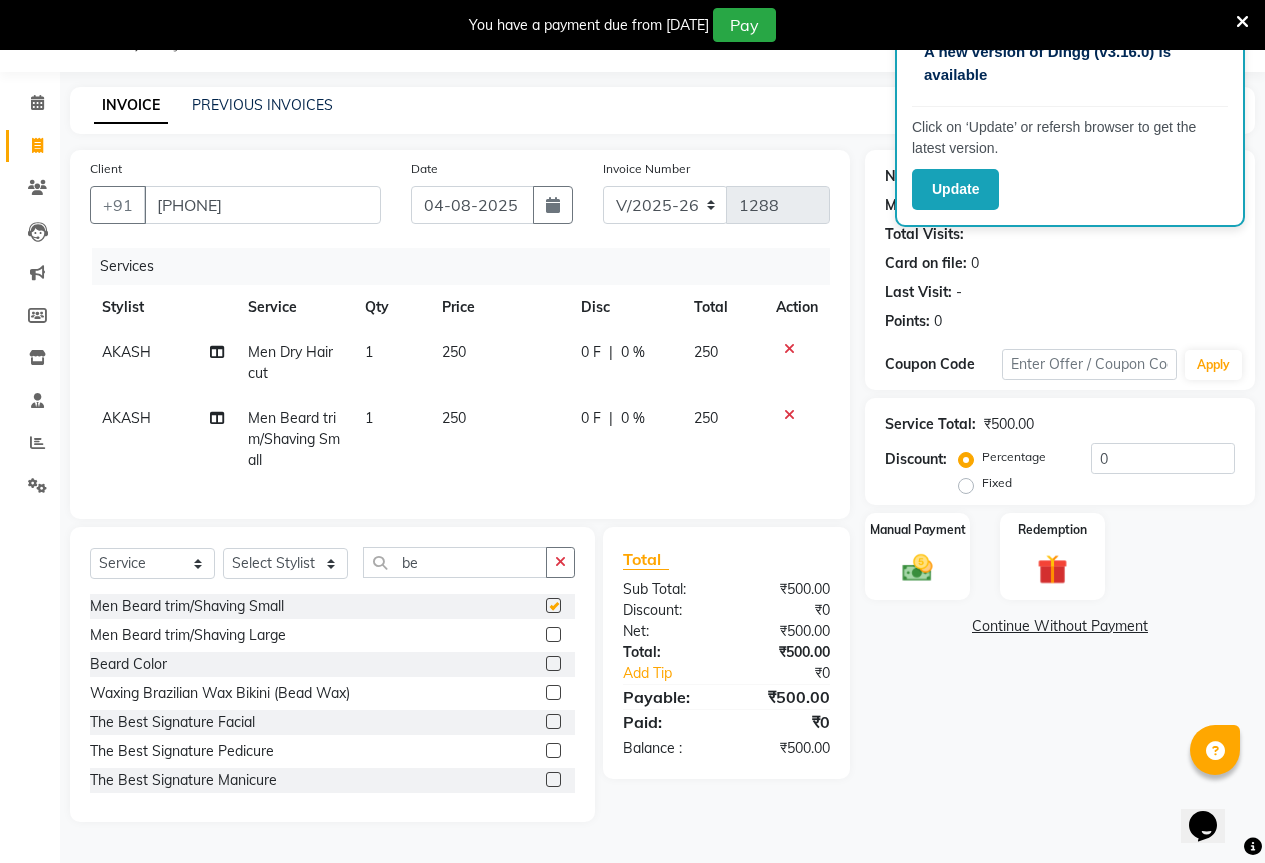 checkbox on "false" 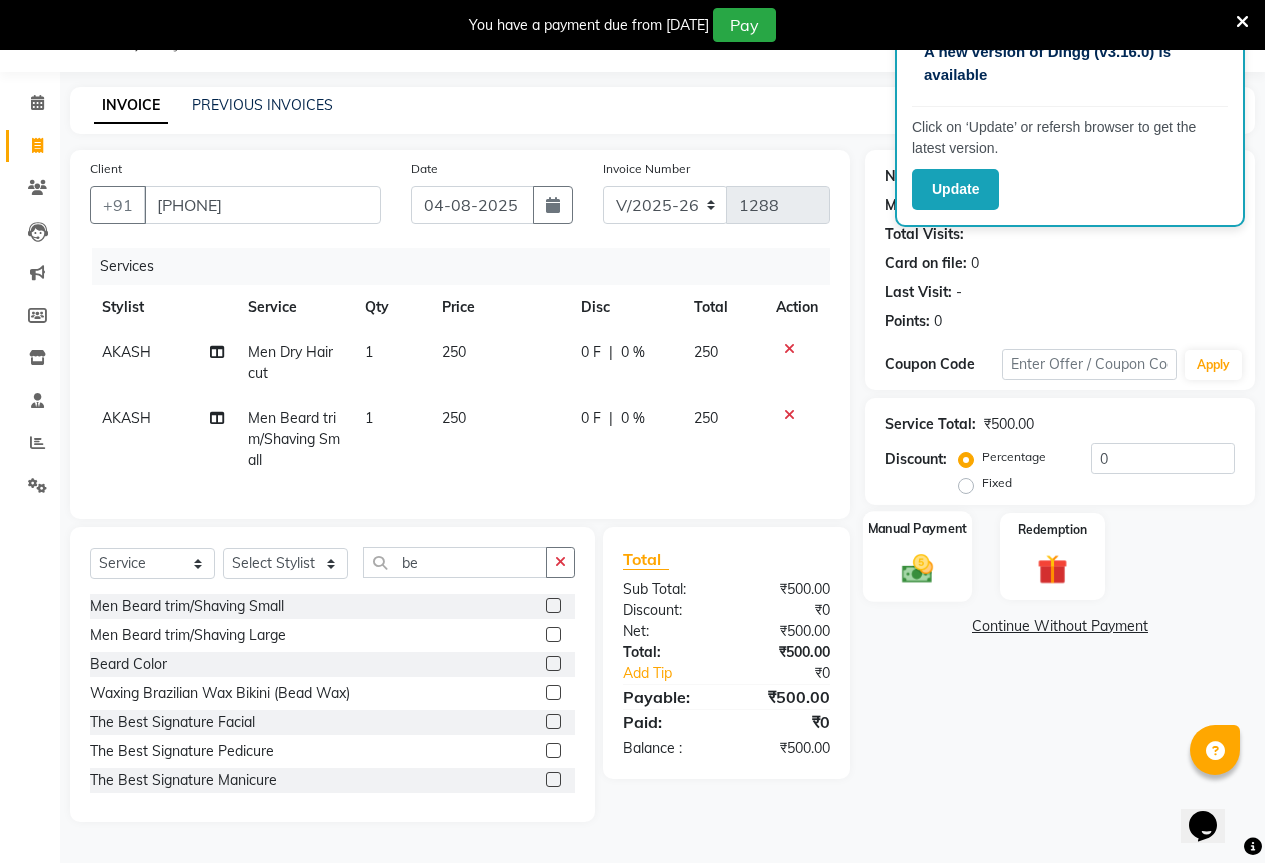 click 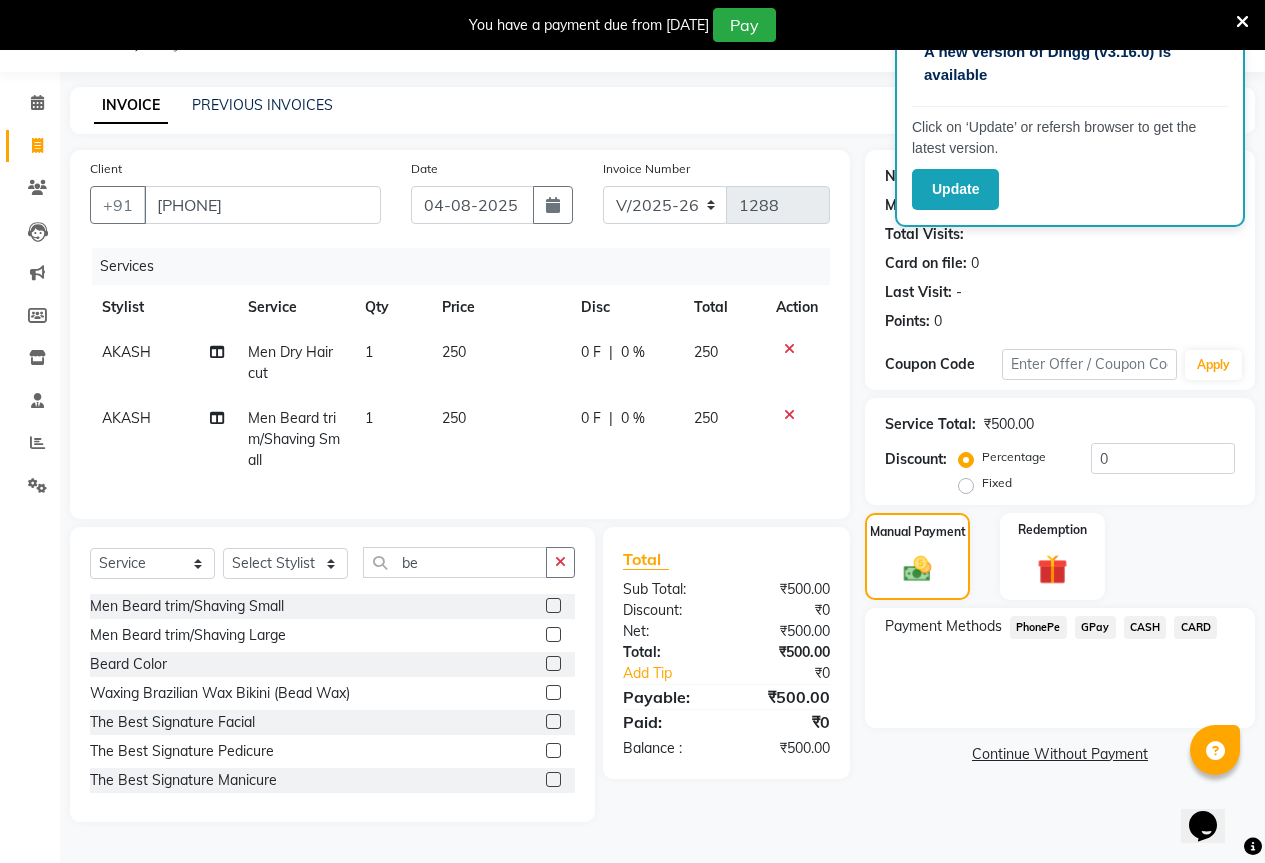 click on "GPay" 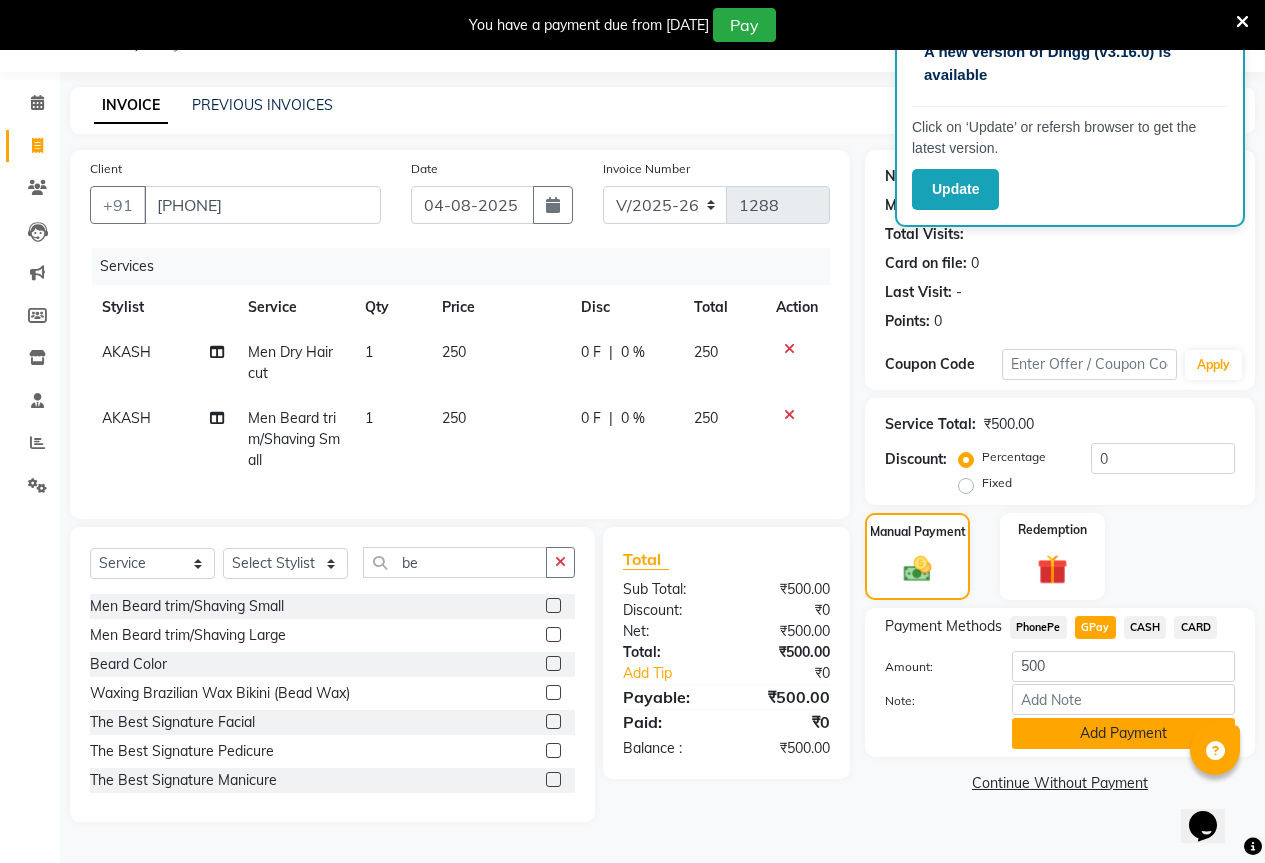 click on "Add Payment" 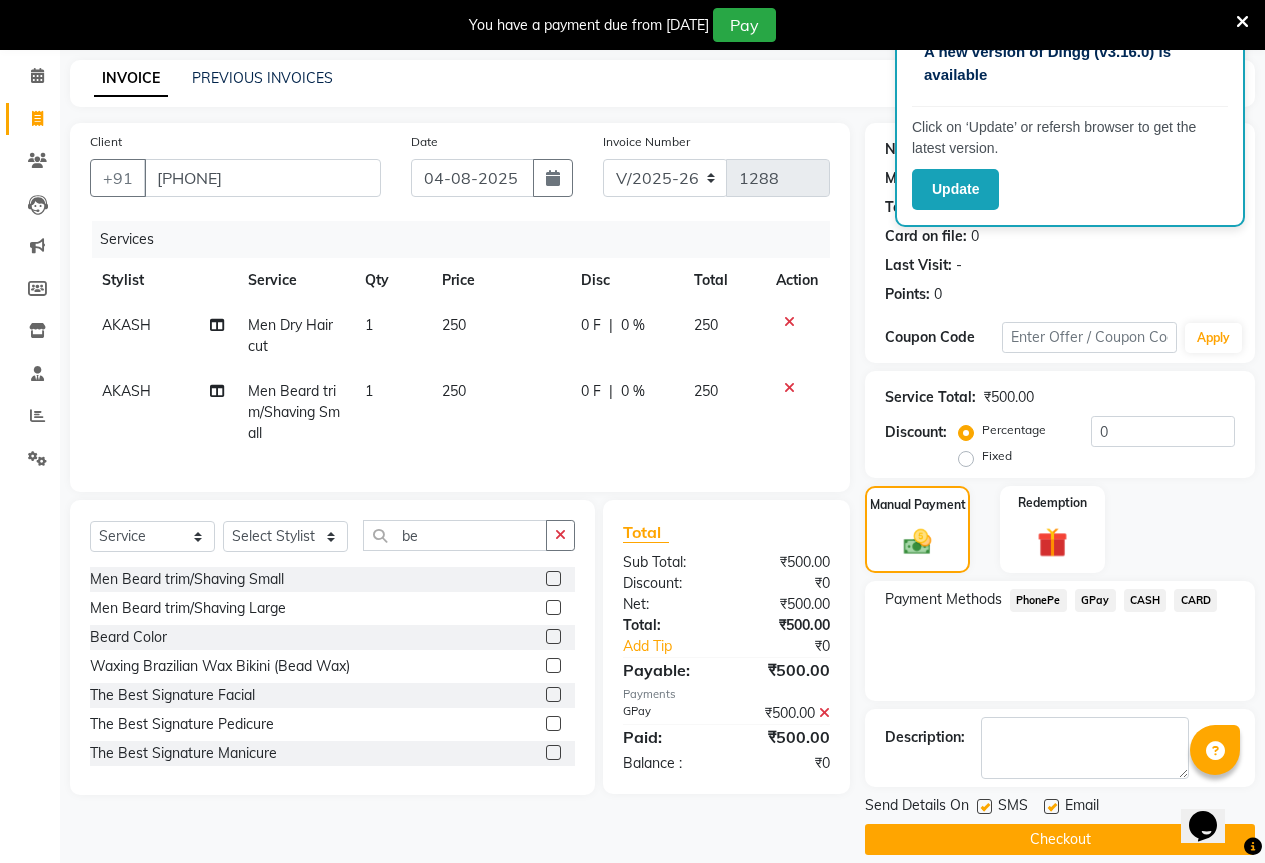 scroll, scrollTop: 99, scrollLeft: 0, axis: vertical 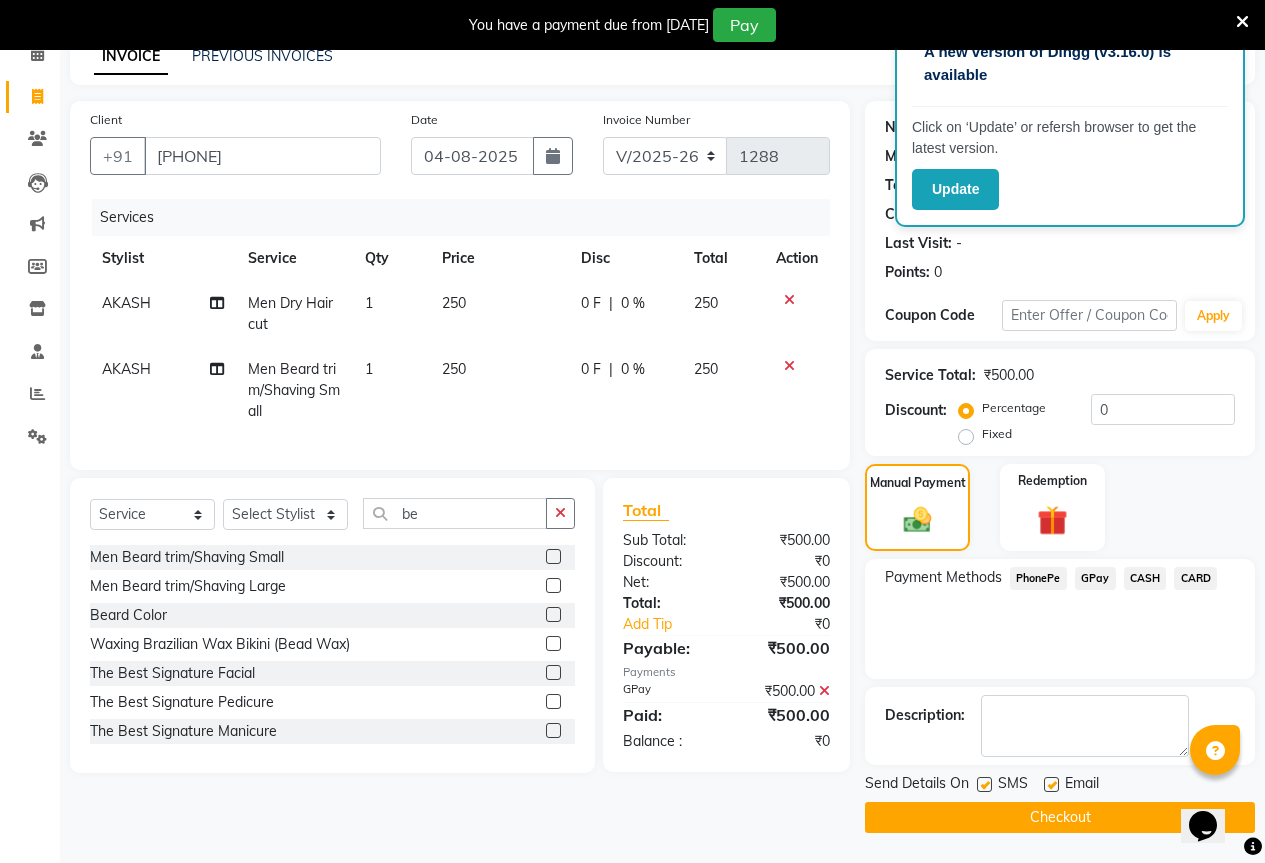 click on "Checkout" 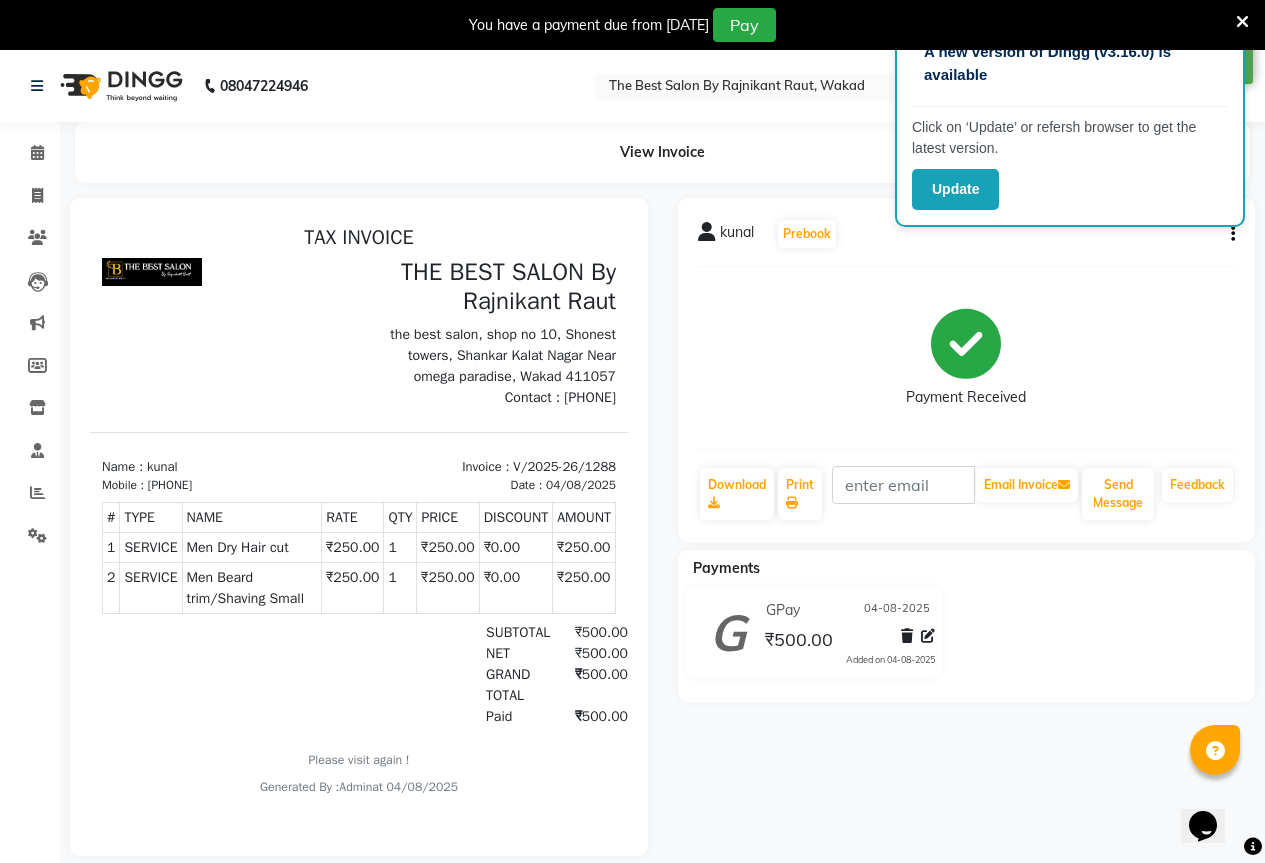 scroll, scrollTop: 50, scrollLeft: 0, axis: vertical 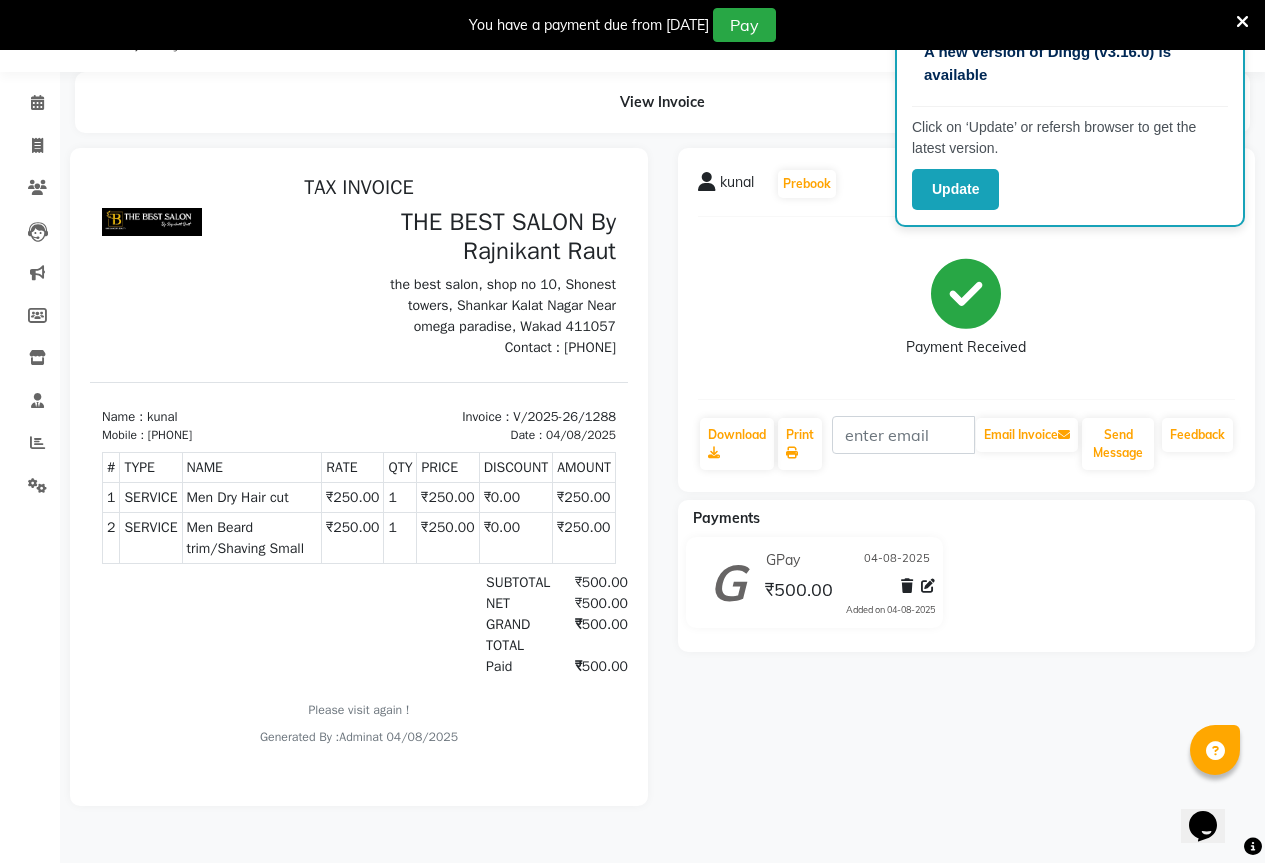 click at bounding box center (1242, 22) 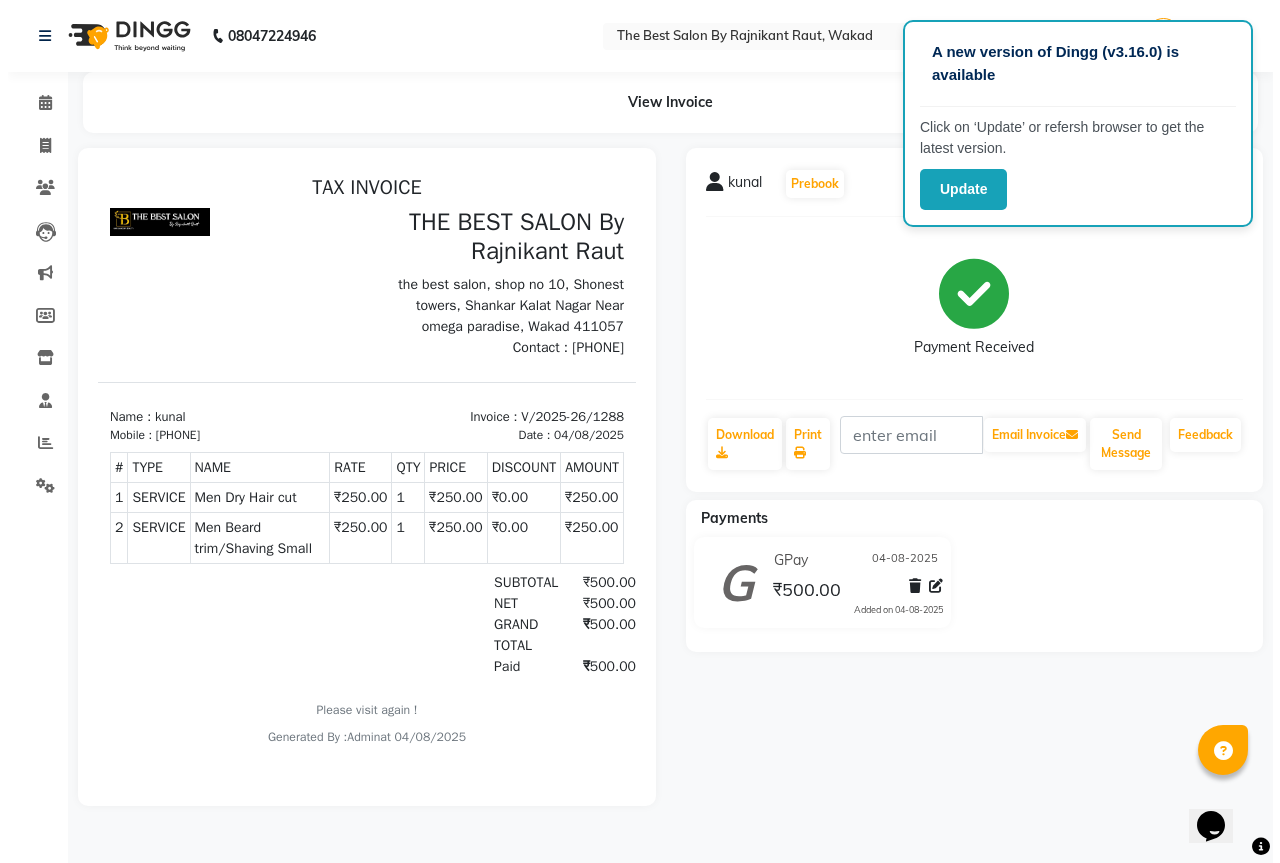 scroll, scrollTop: 0, scrollLeft: 0, axis: both 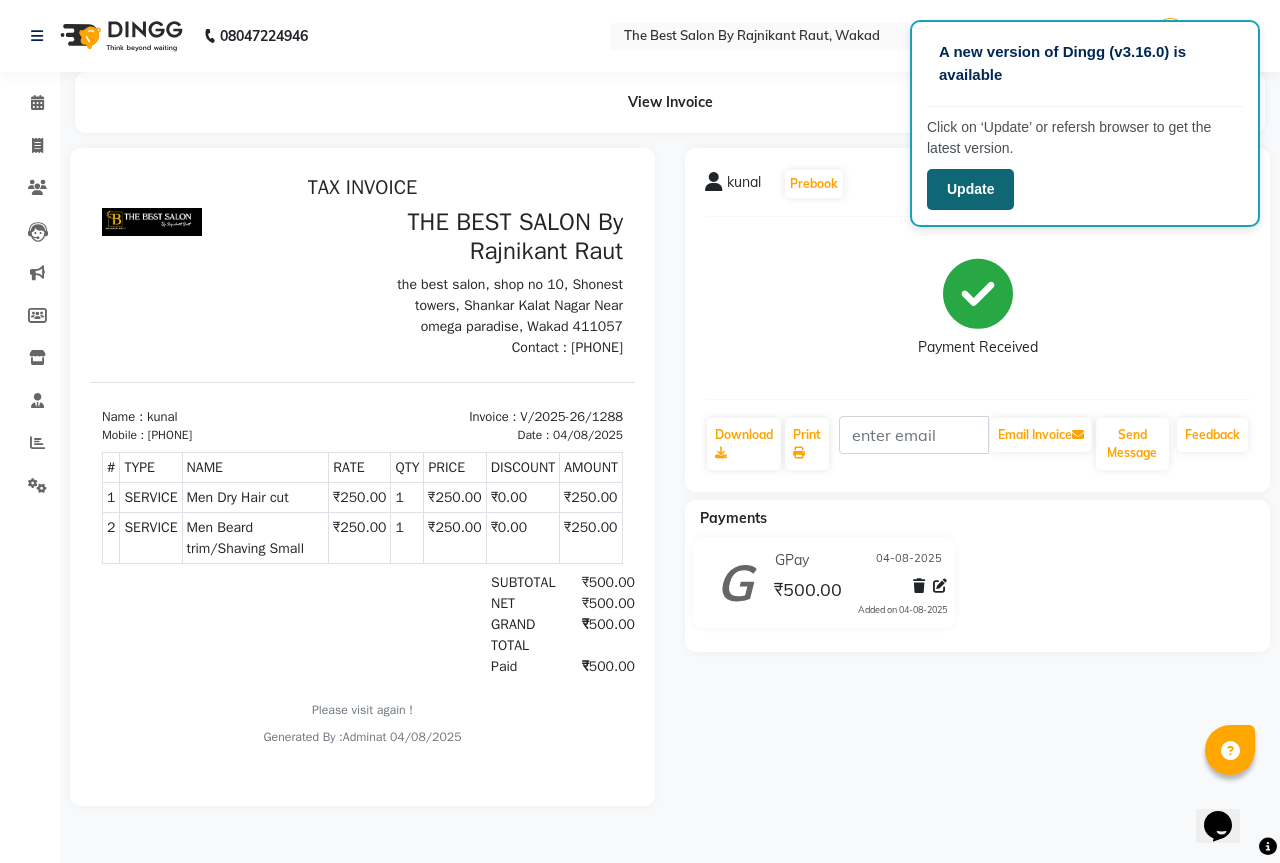 click on "Update" 